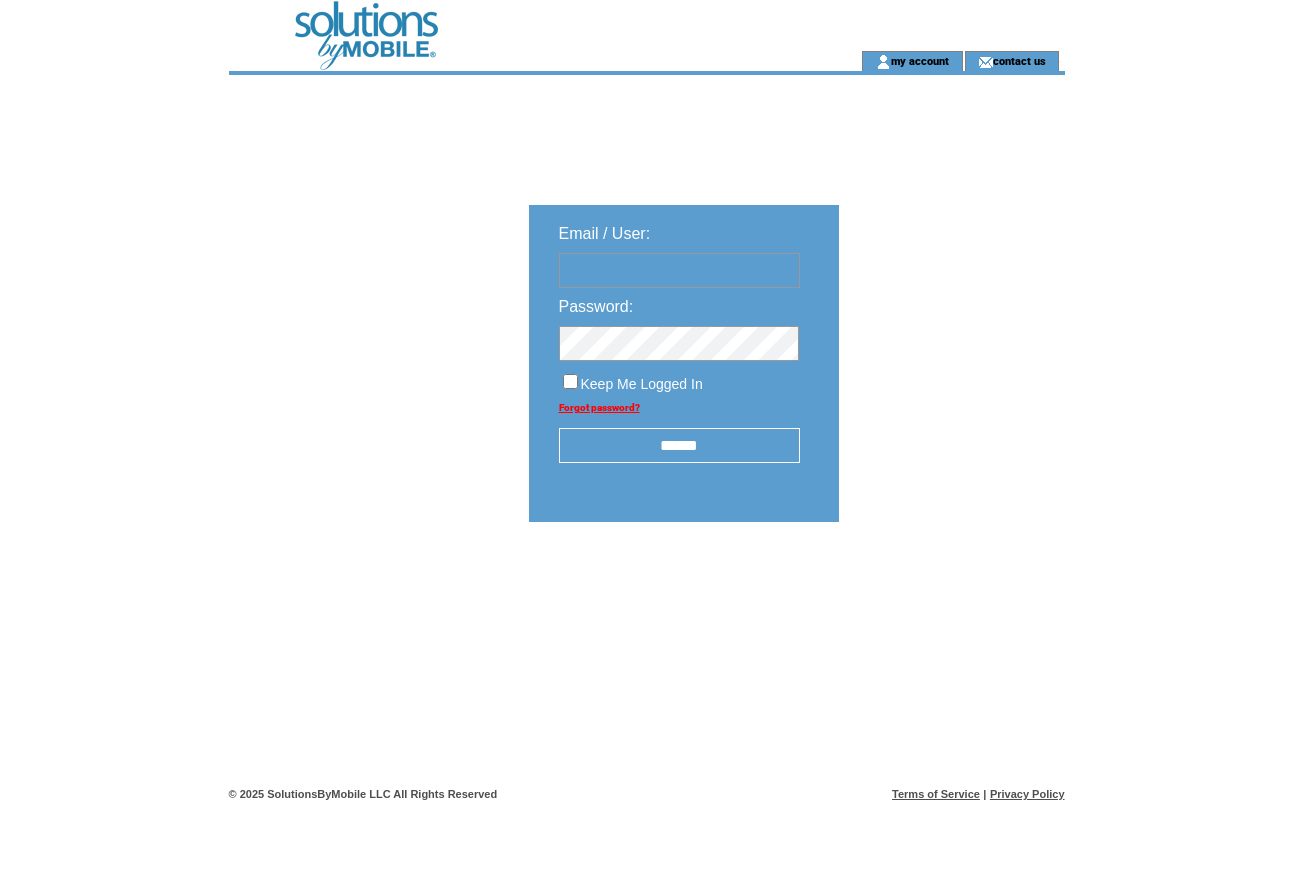 scroll, scrollTop: 0, scrollLeft: 0, axis: both 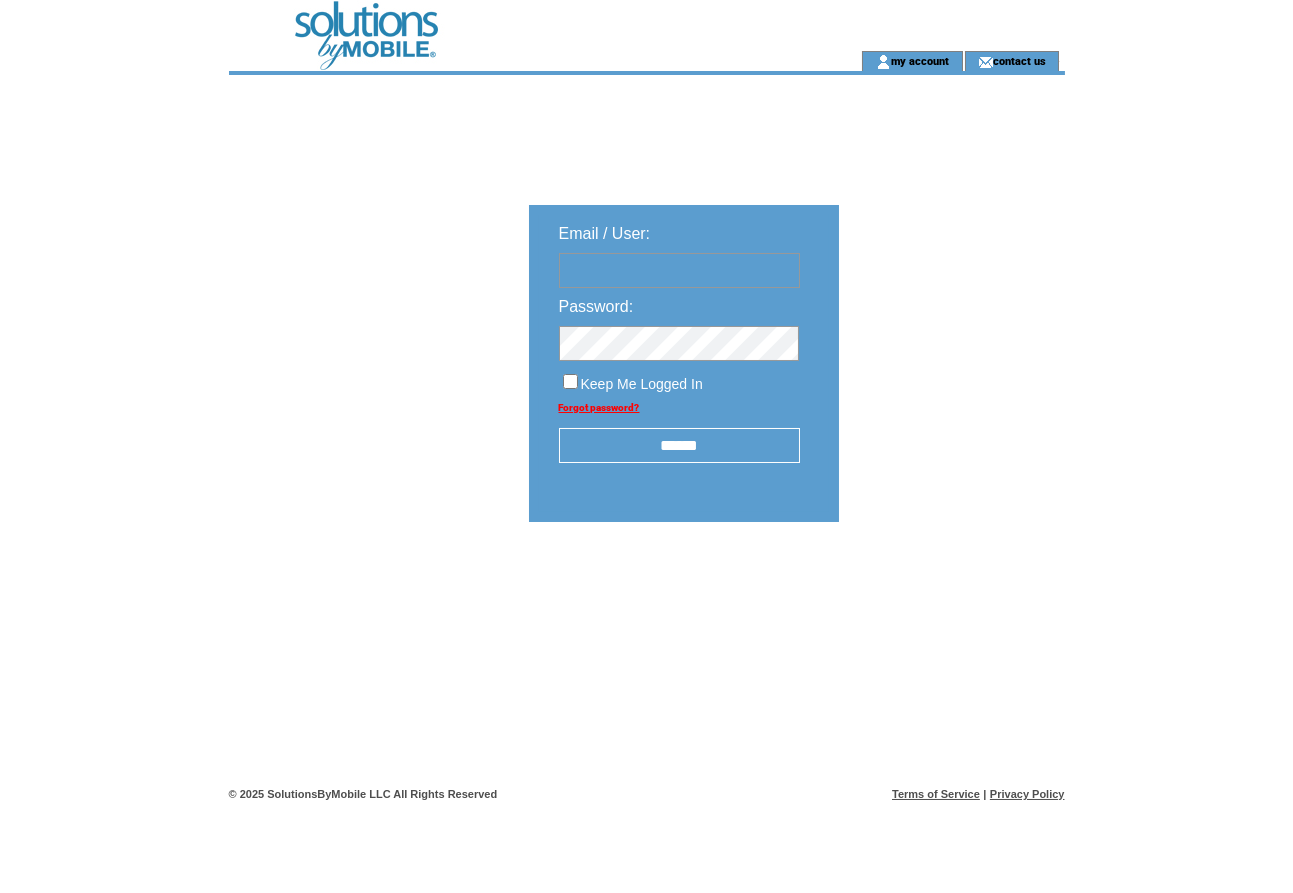 type on "**********" 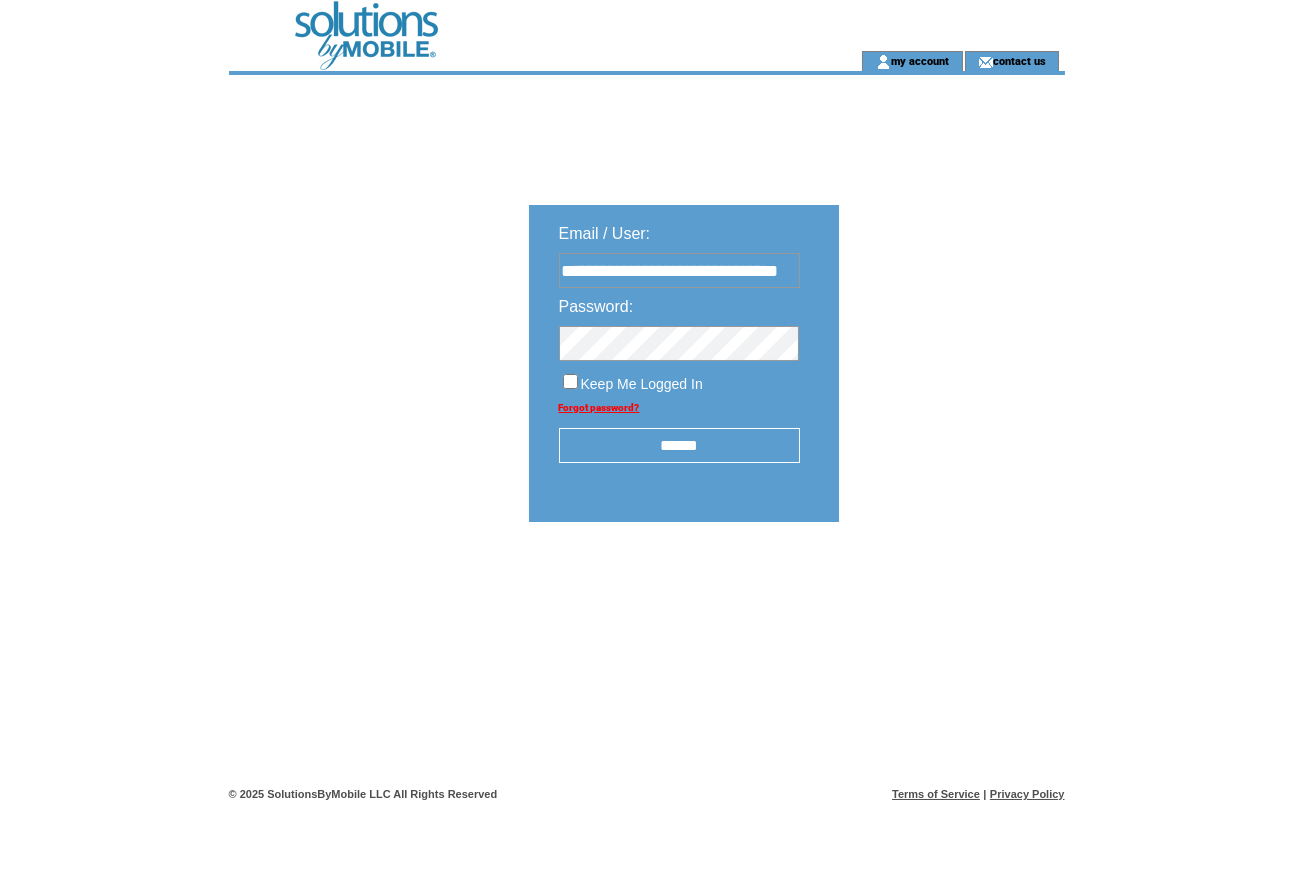 click on "******" at bounding box center (679, 445) 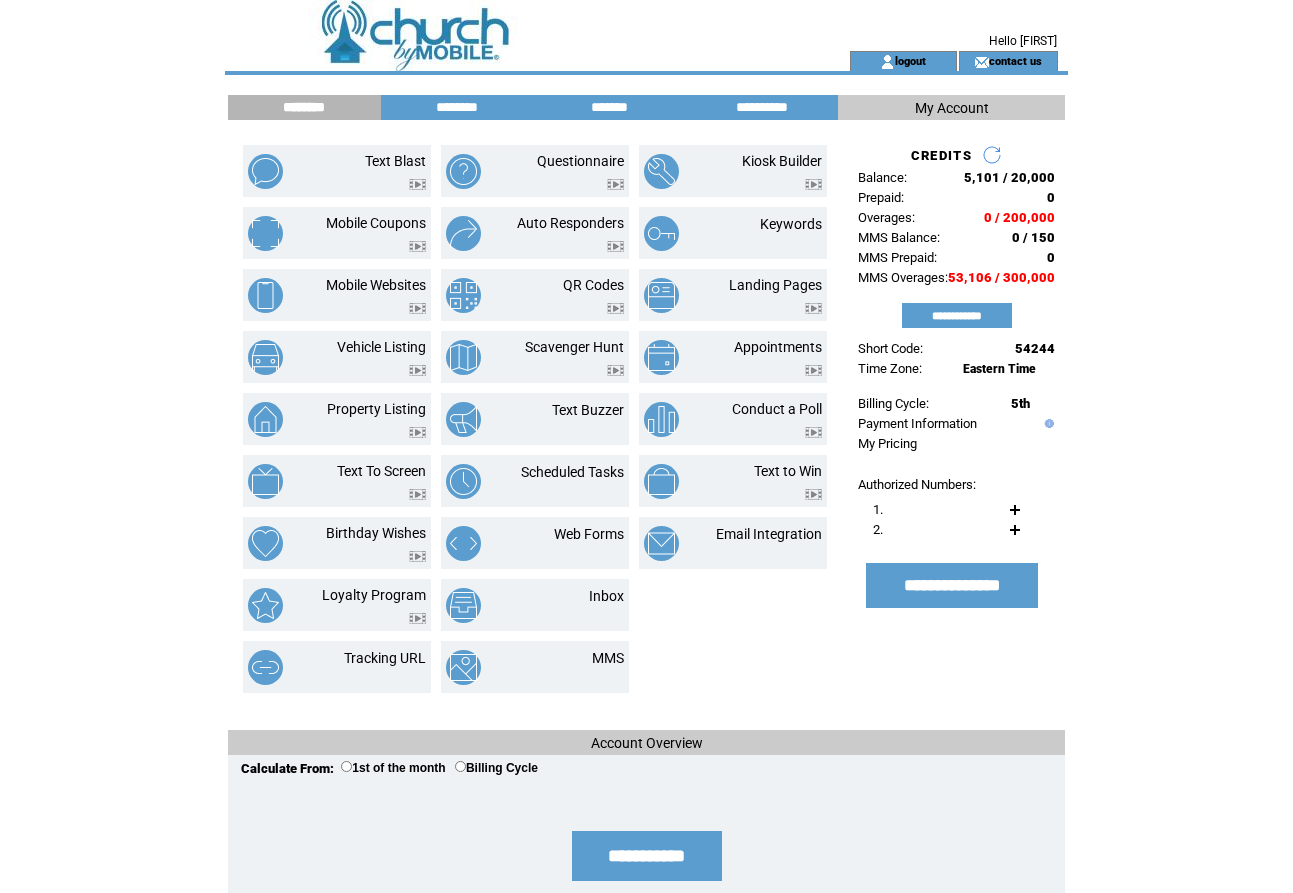 scroll, scrollTop: 0, scrollLeft: 0, axis: both 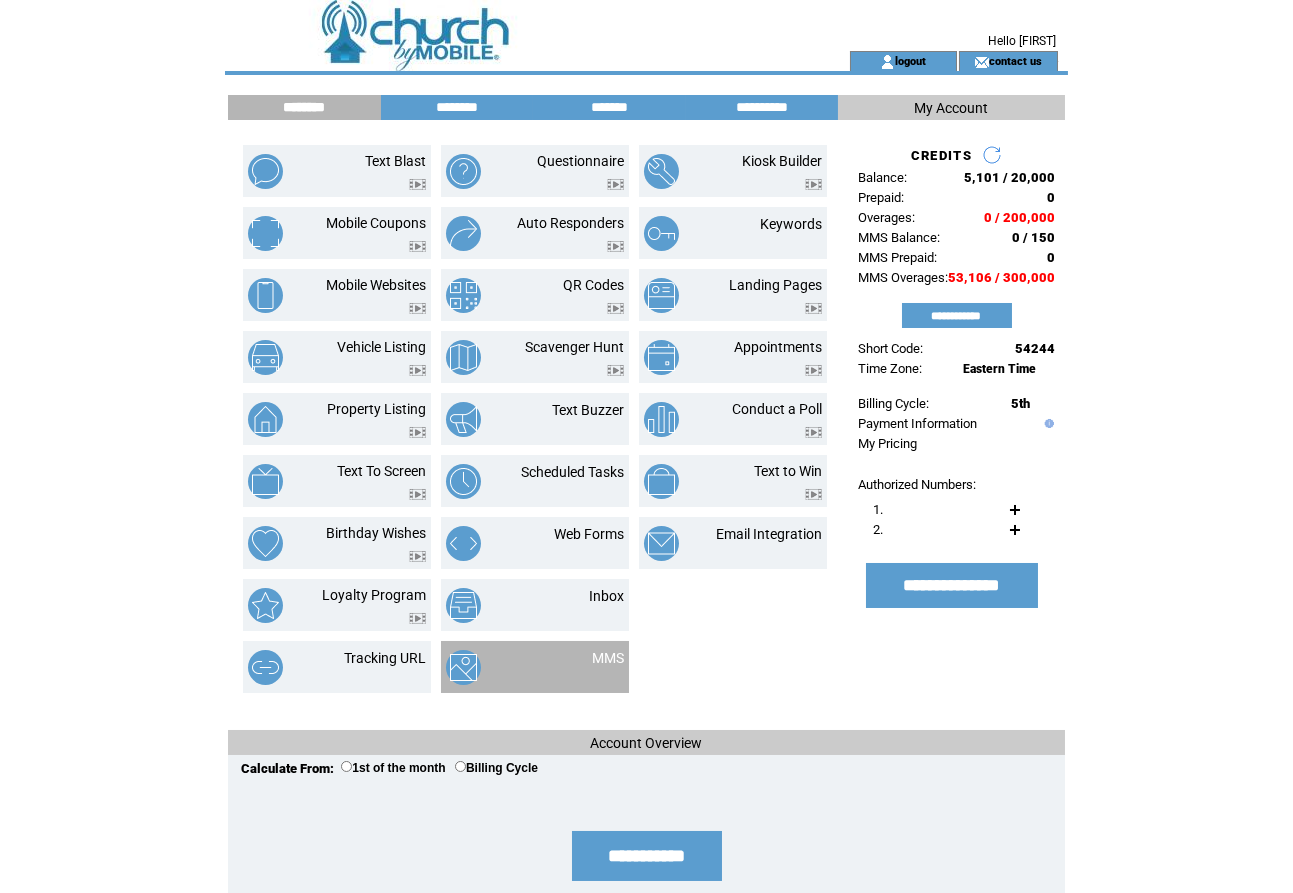 click on "MMS" at bounding box center (584, 667) 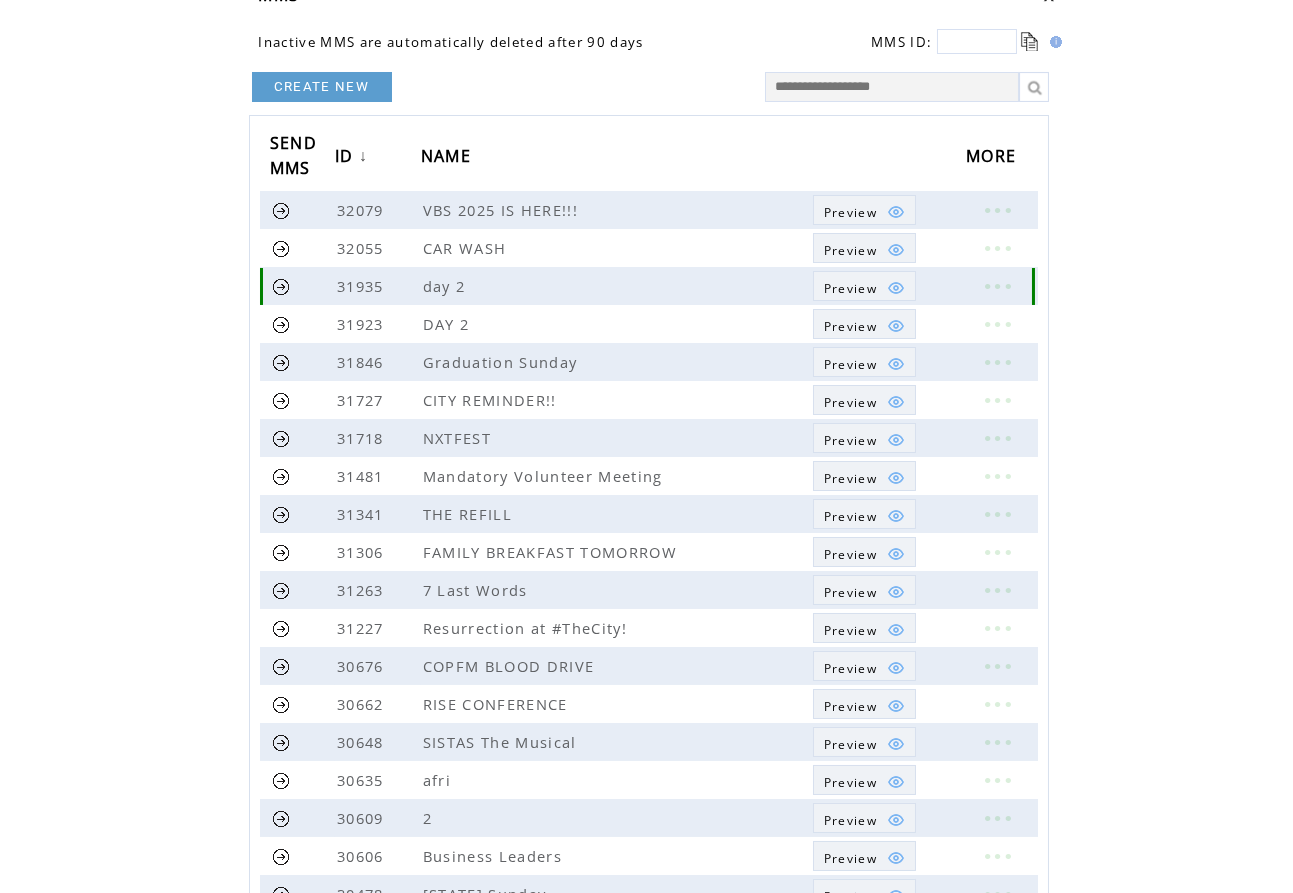 scroll, scrollTop: 111, scrollLeft: 0, axis: vertical 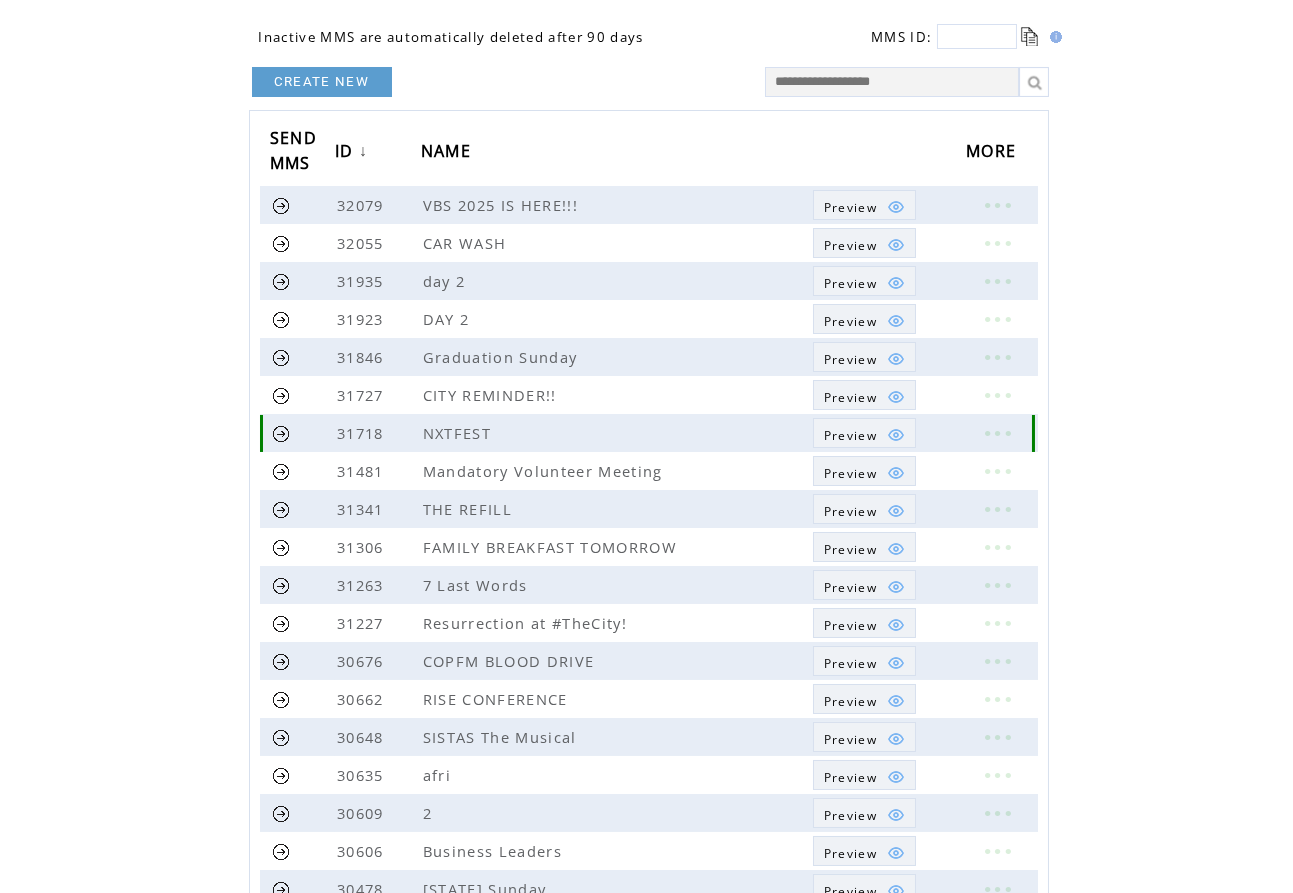 click at bounding box center [997, 433] 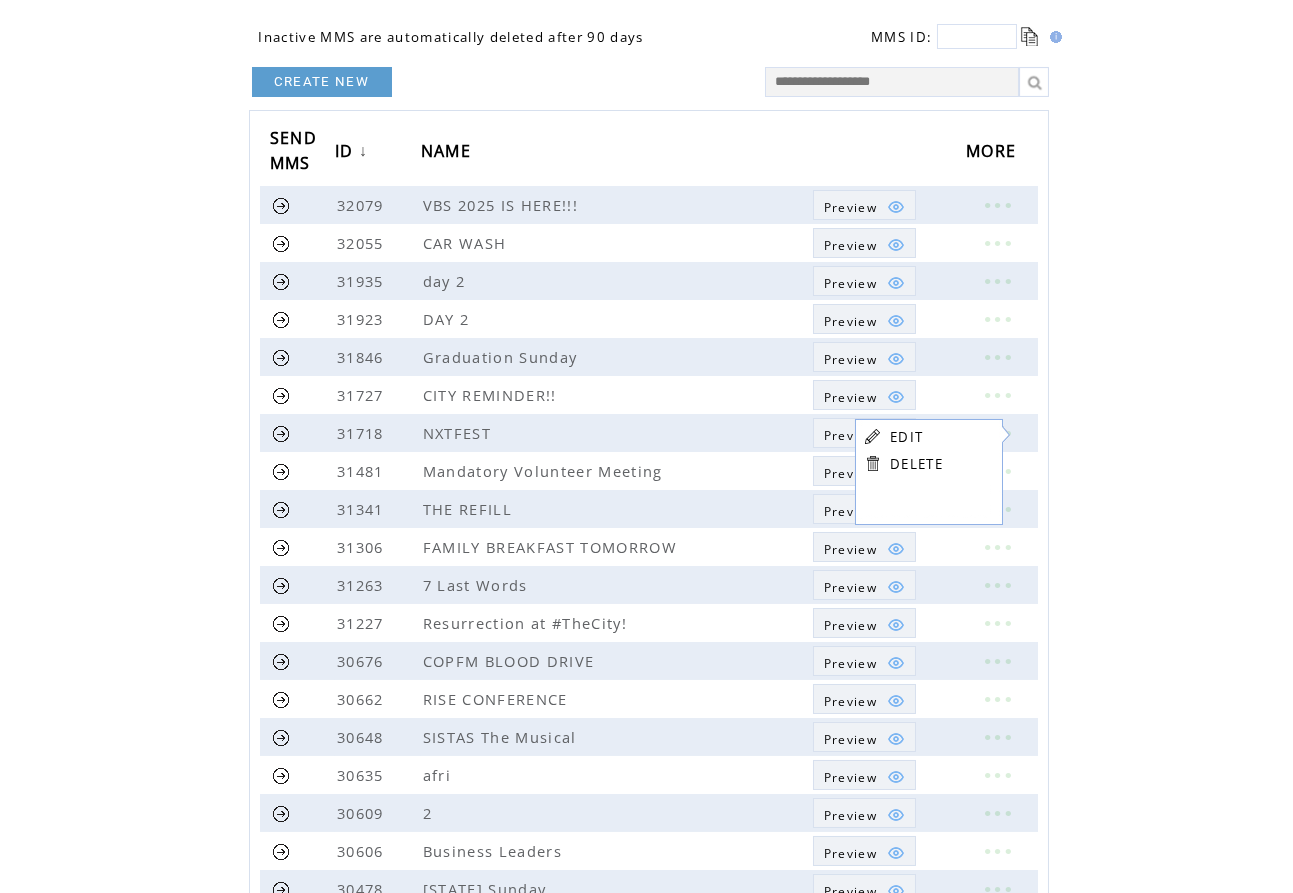 drag, startPoint x: 882, startPoint y: 446, endPoint x: 903, endPoint y: 434, distance: 24.186773 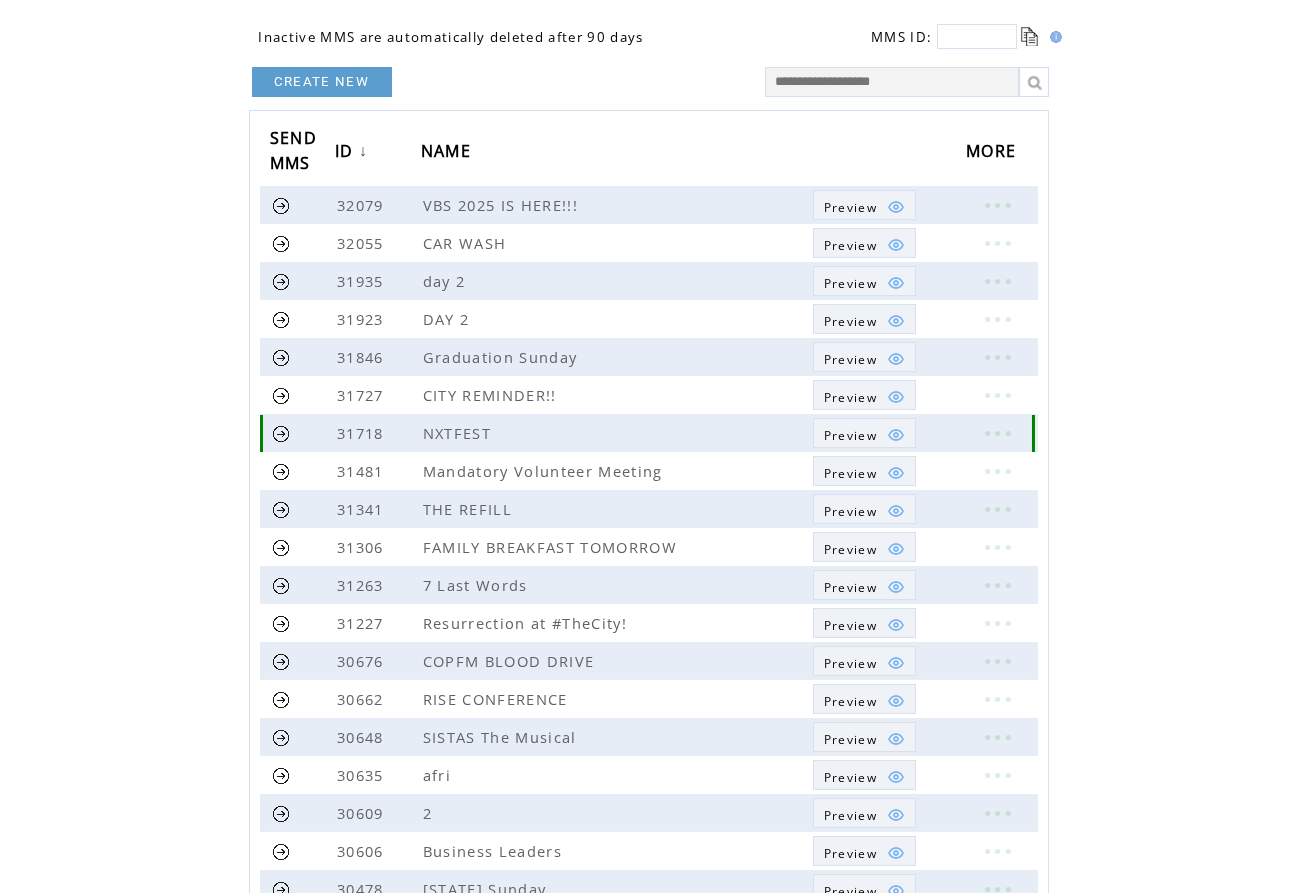 click at bounding box center (896, 435) 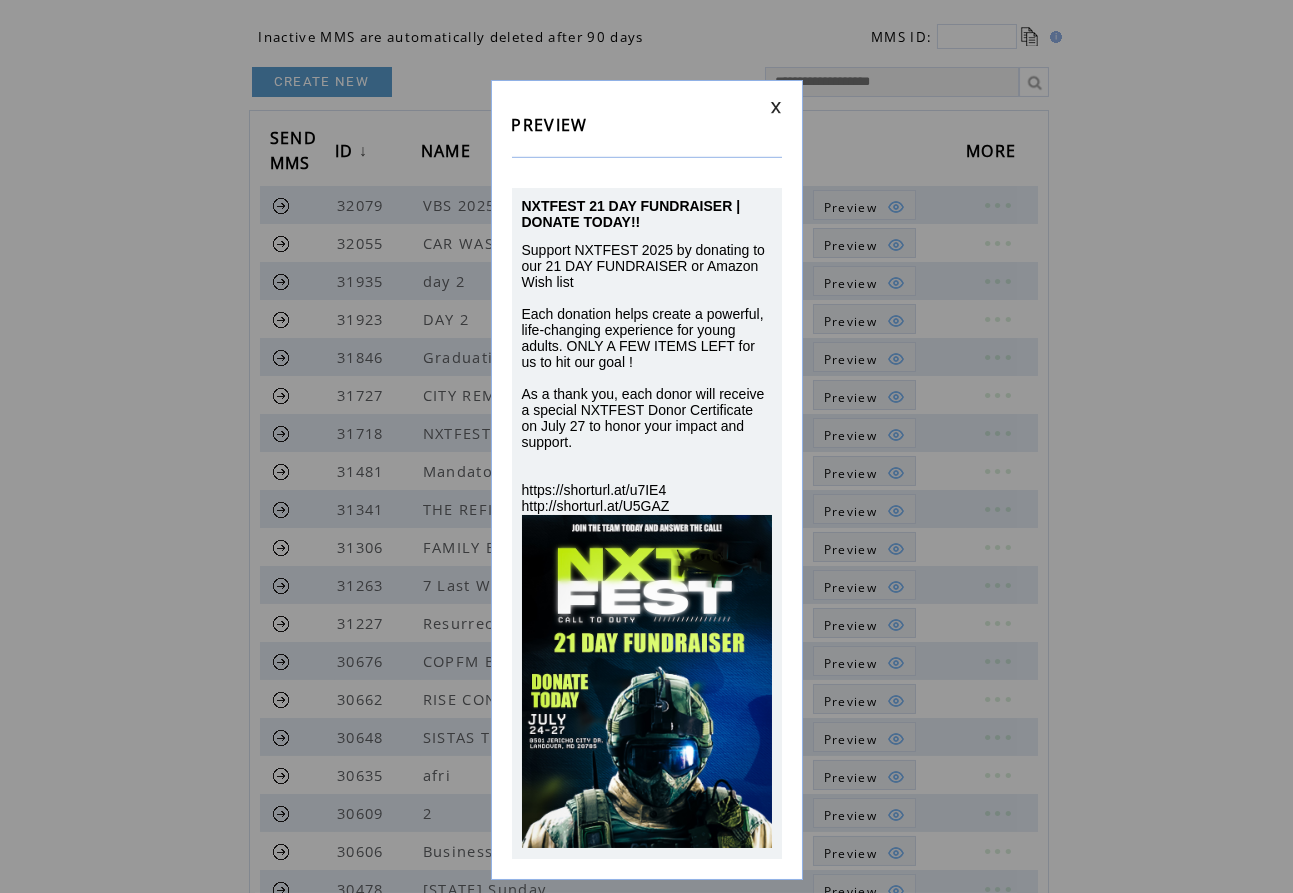 click at bounding box center (776, 107) 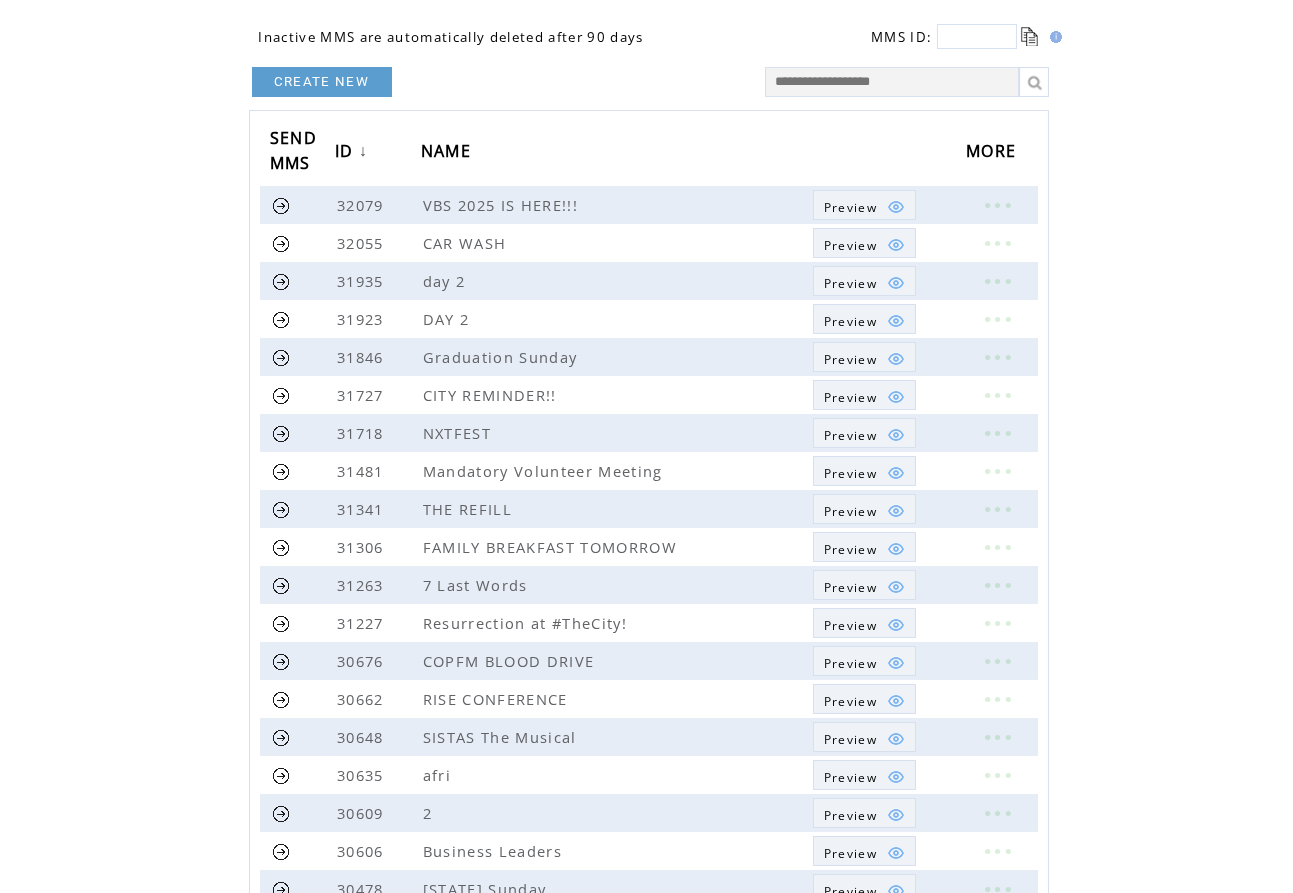 click on "CREATE NEW" at bounding box center [322, 82] 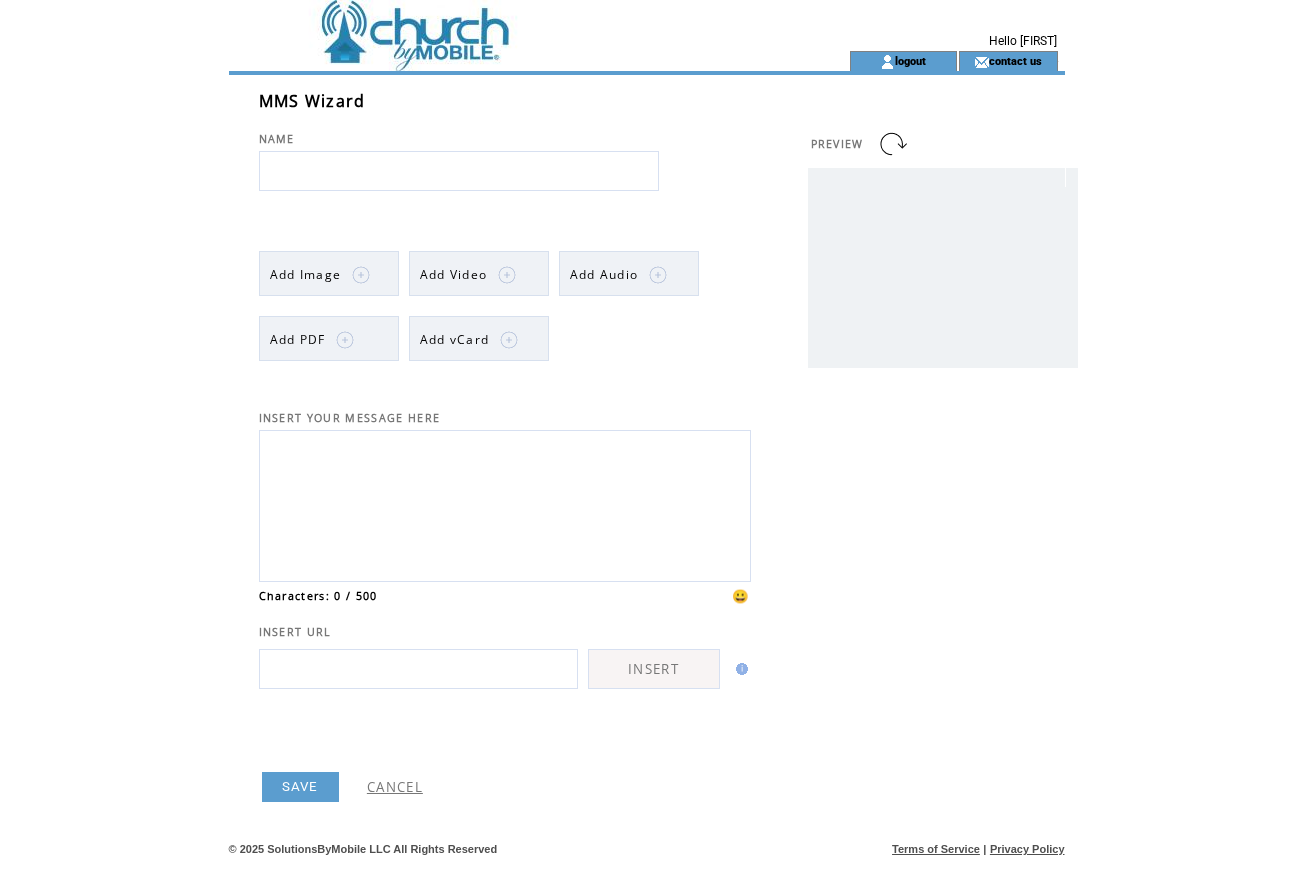 scroll, scrollTop: 0, scrollLeft: 0, axis: both 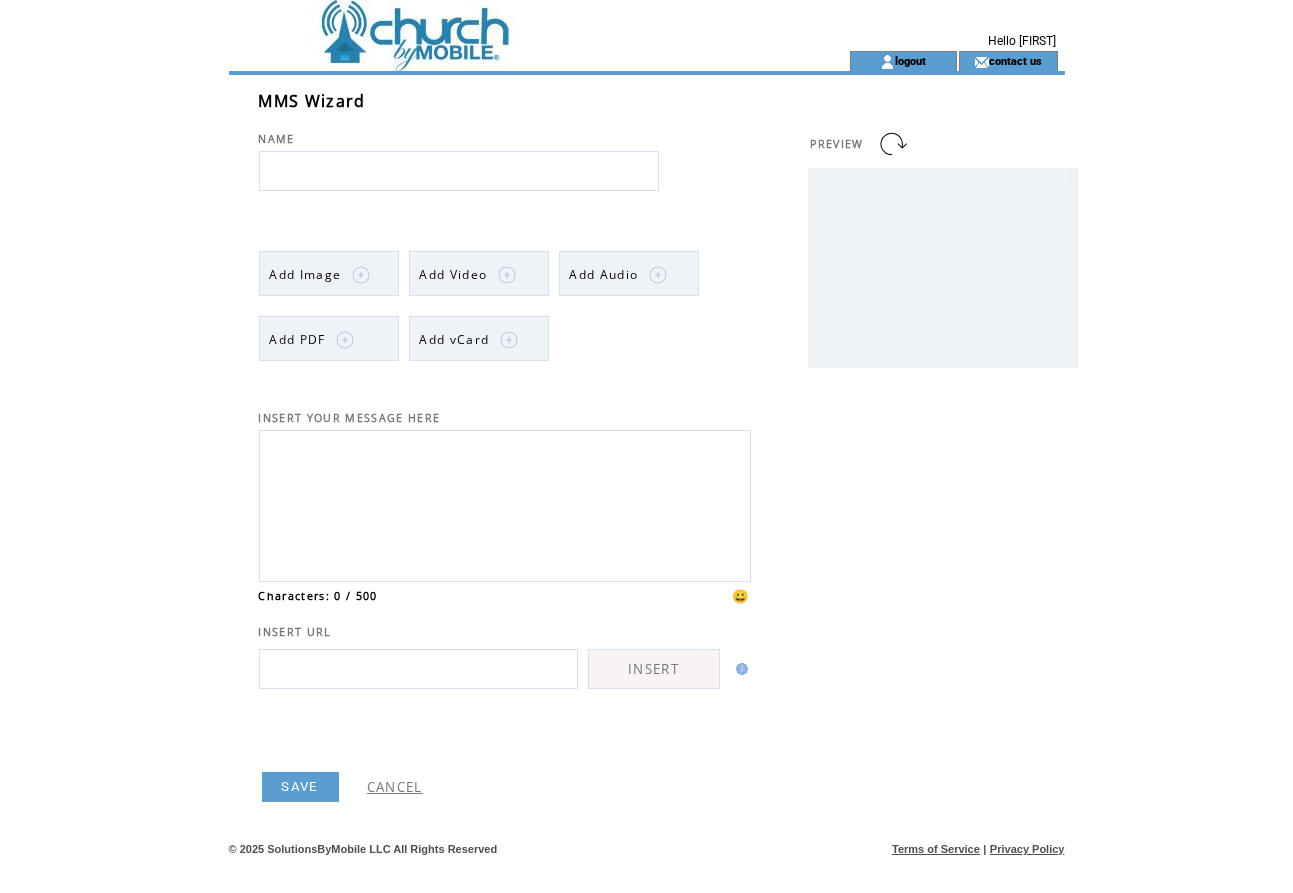 click at bounding box center [505, 503] 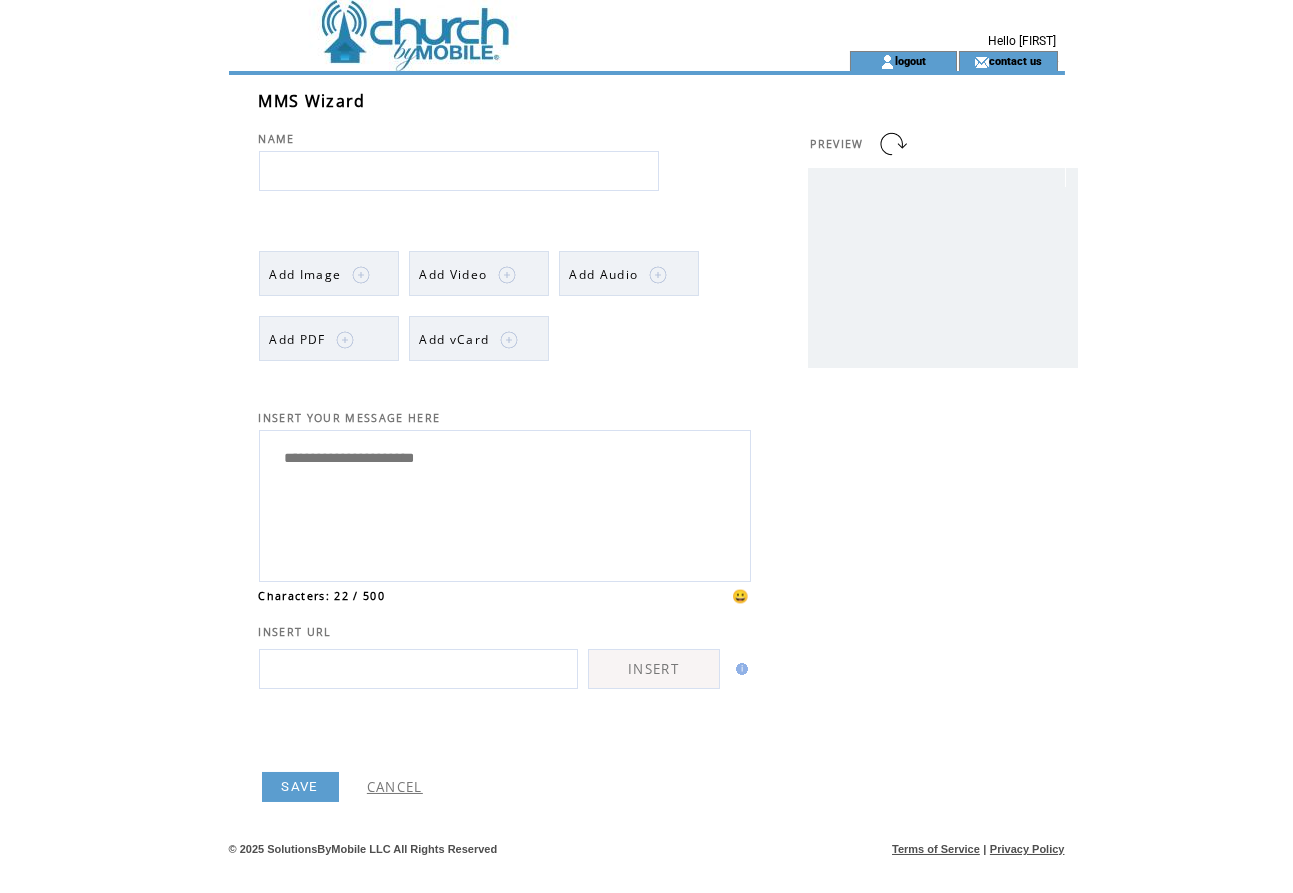 click on "**********" at bounding box center (505, 503) 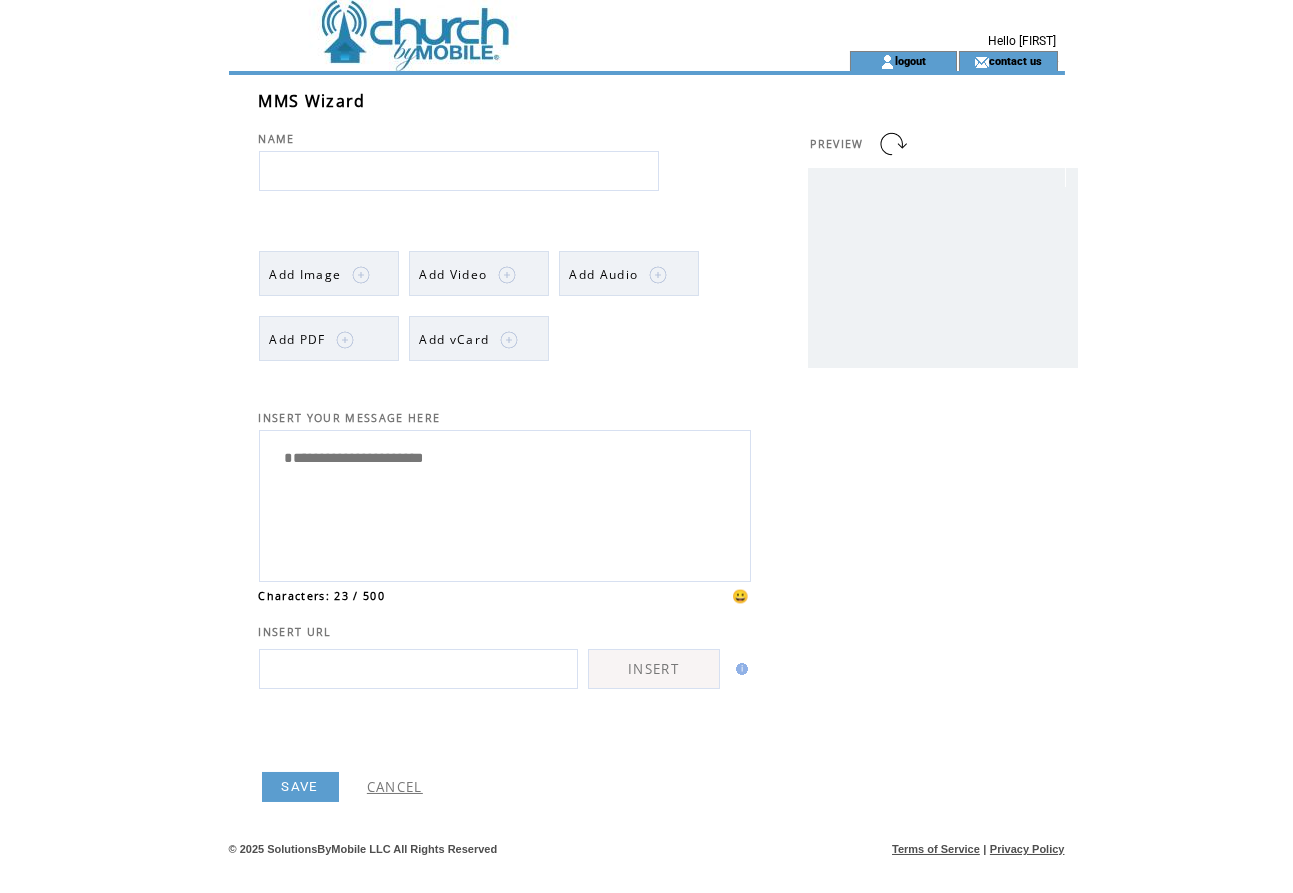 click on "**********" at bounding box center (505, 503) 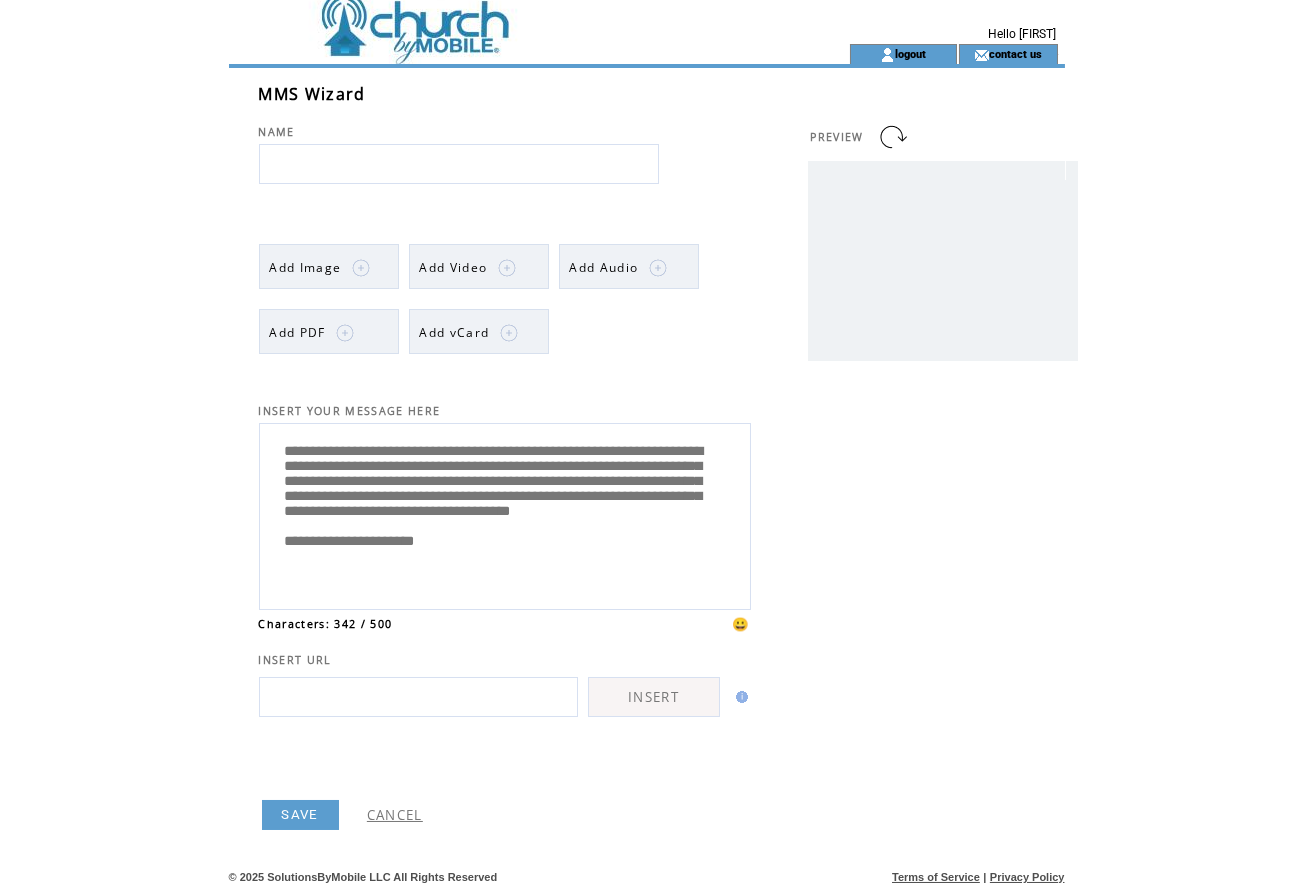 scroll, scrollTop: 0, scrollLeft: 0, axis: both 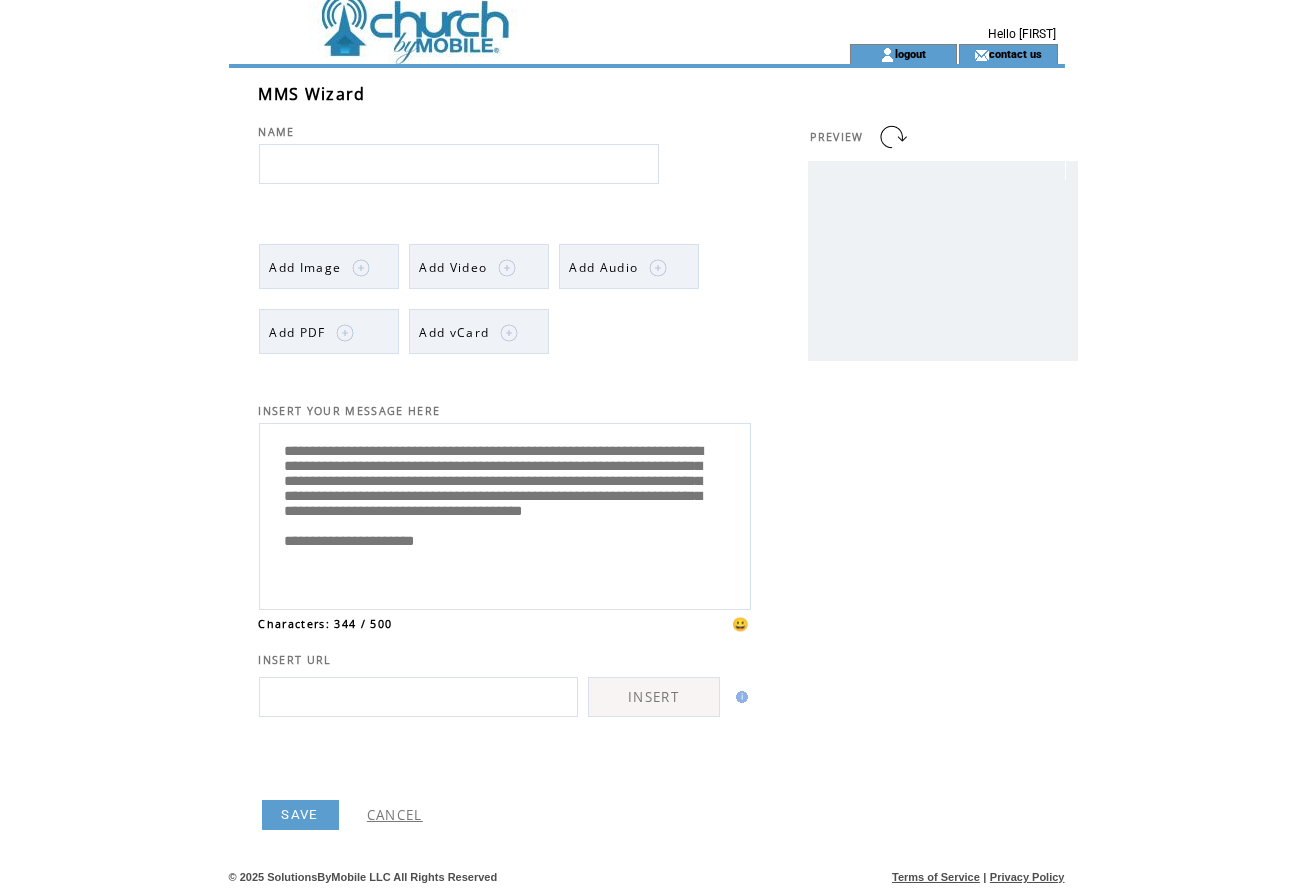 type on "**********" 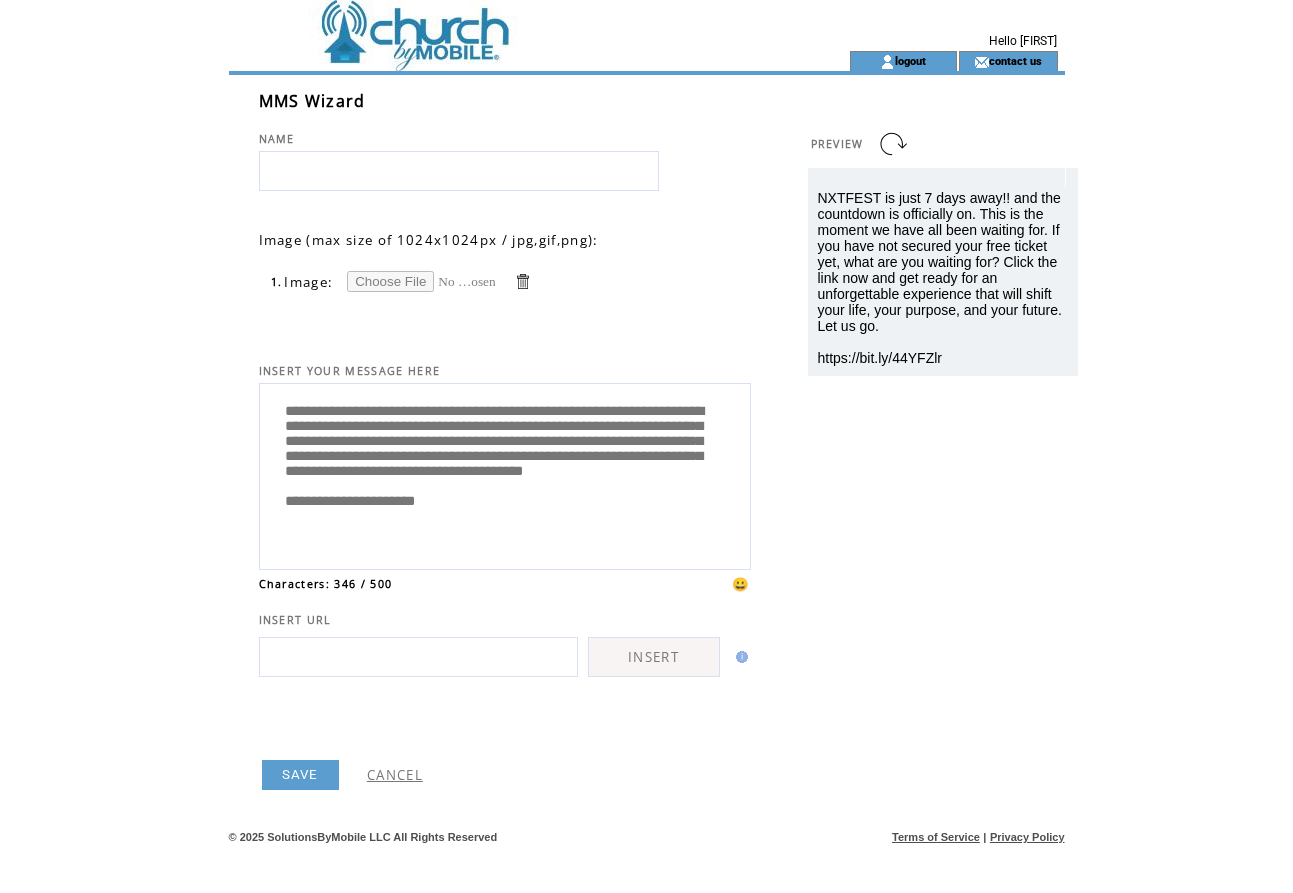 scroll, scrollTop: 0, scrollLeft: 0, axis: both 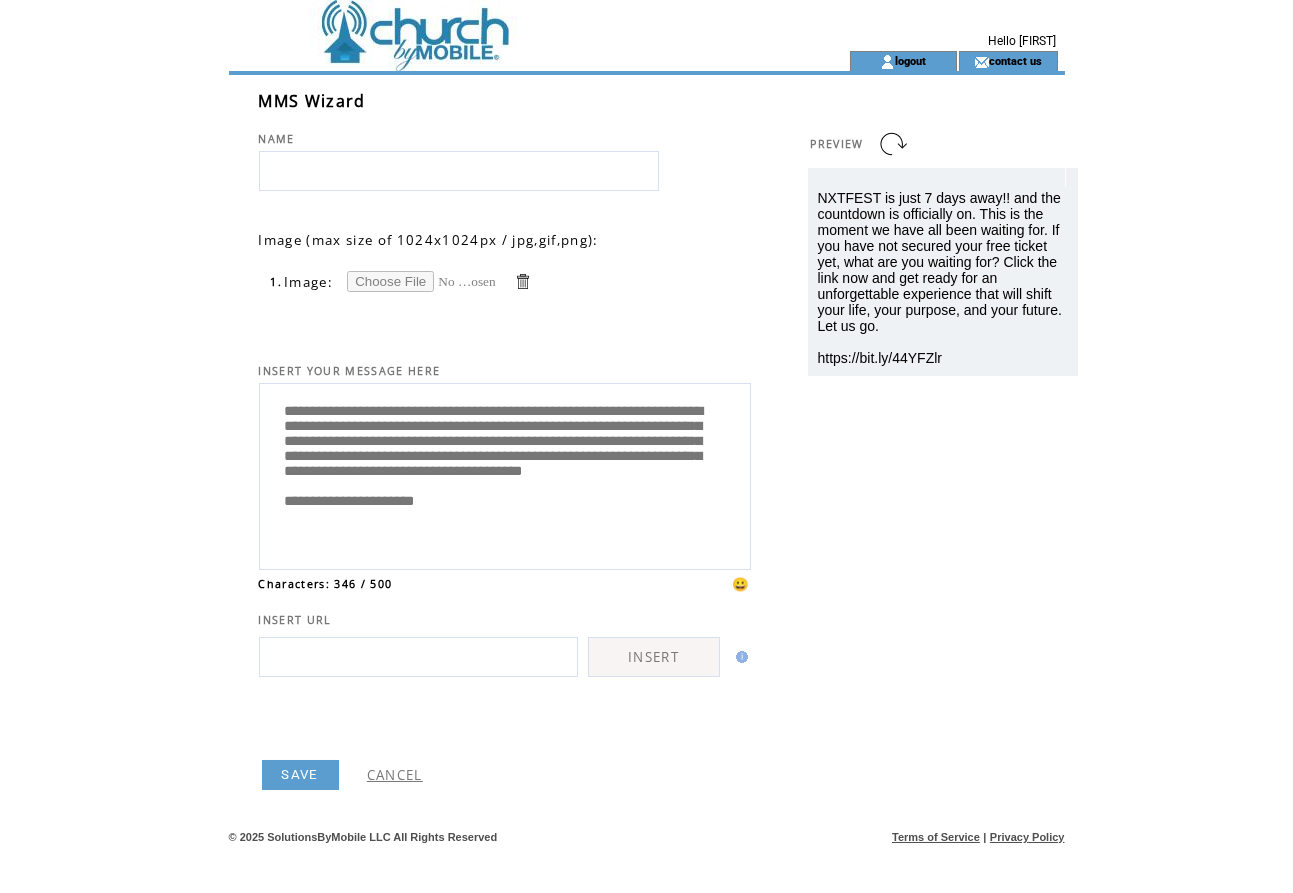 click at bounding box center [422, 281] 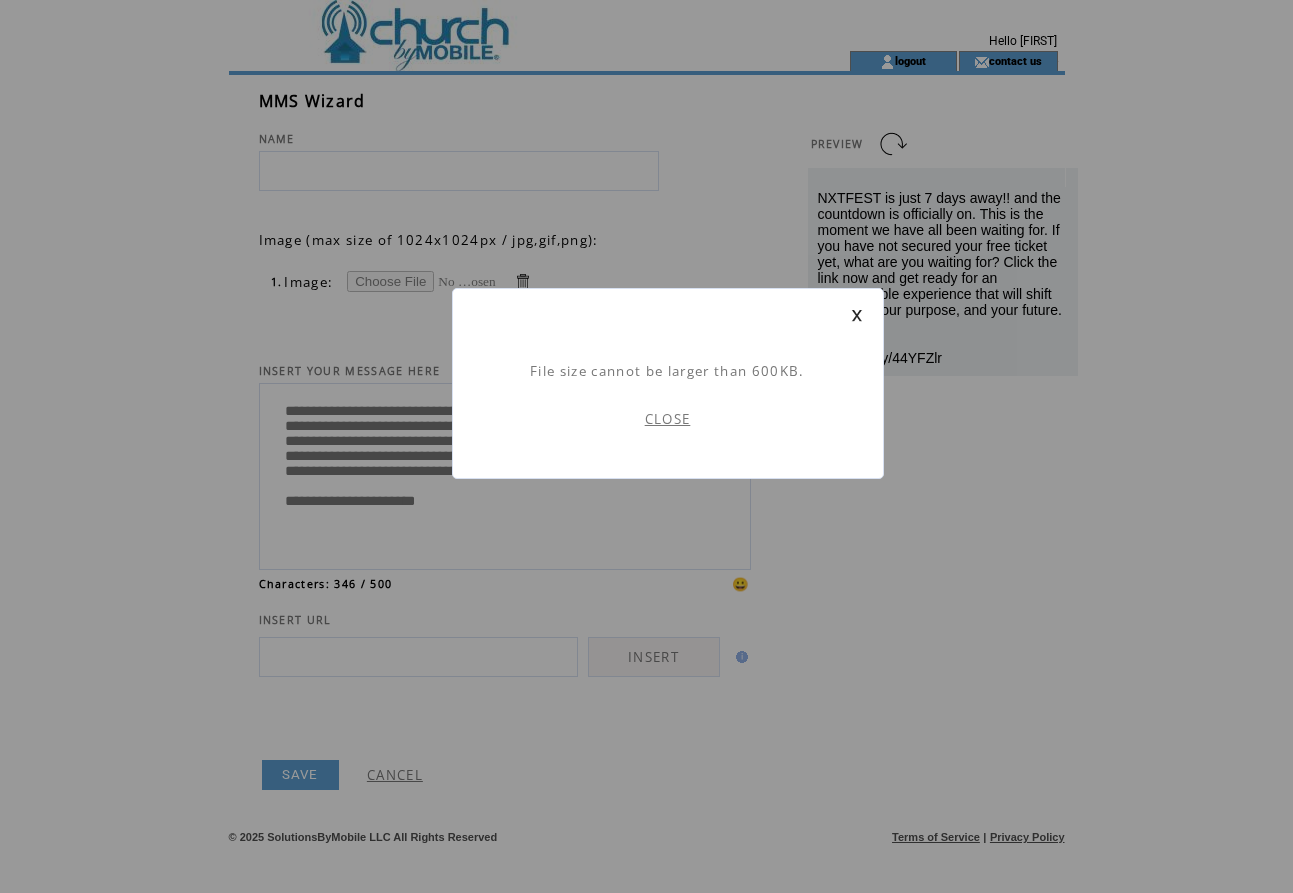 scroll, scrollTop: 0, scrollLeft: 0, axis: both 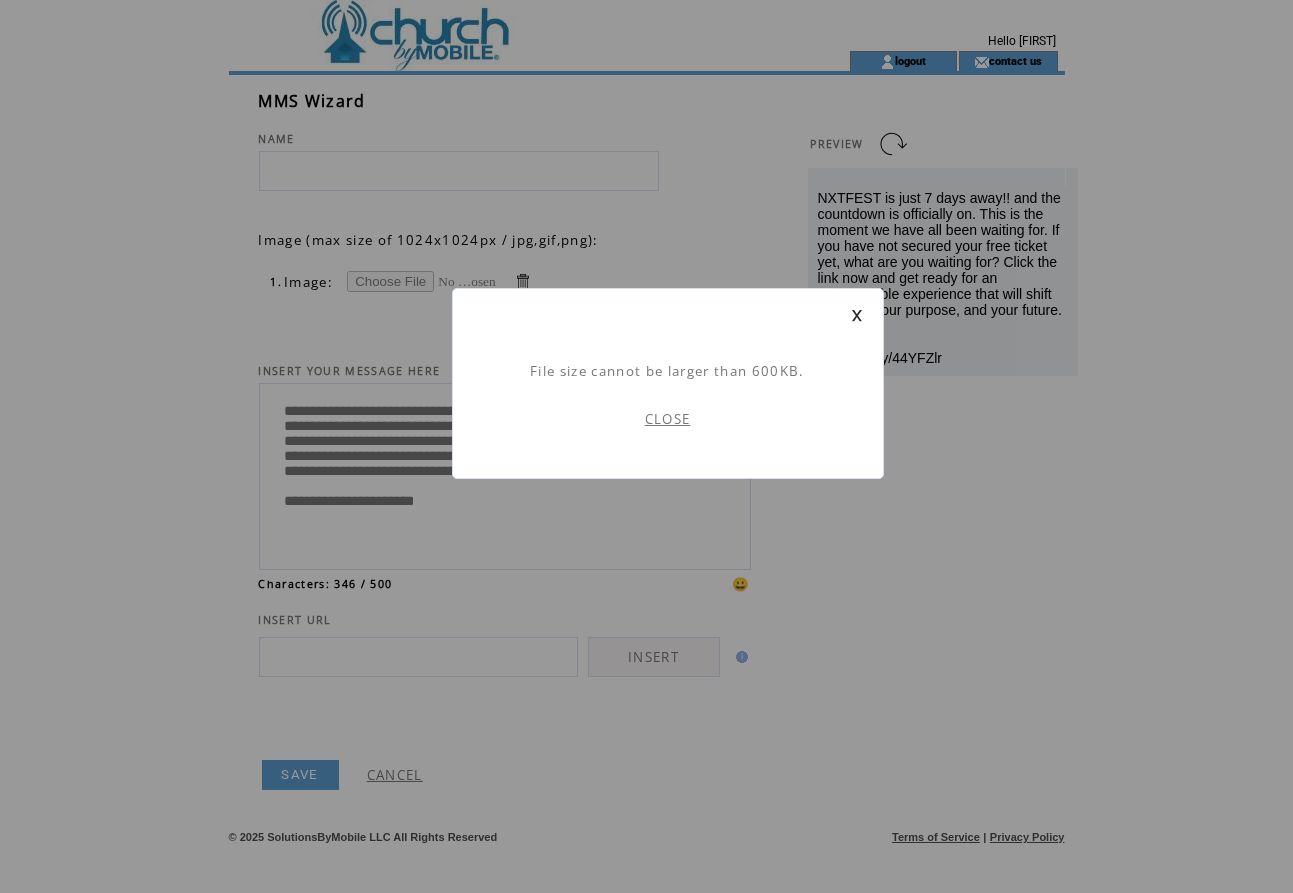 click on "CLOSE" at bounding box center [668, 419] 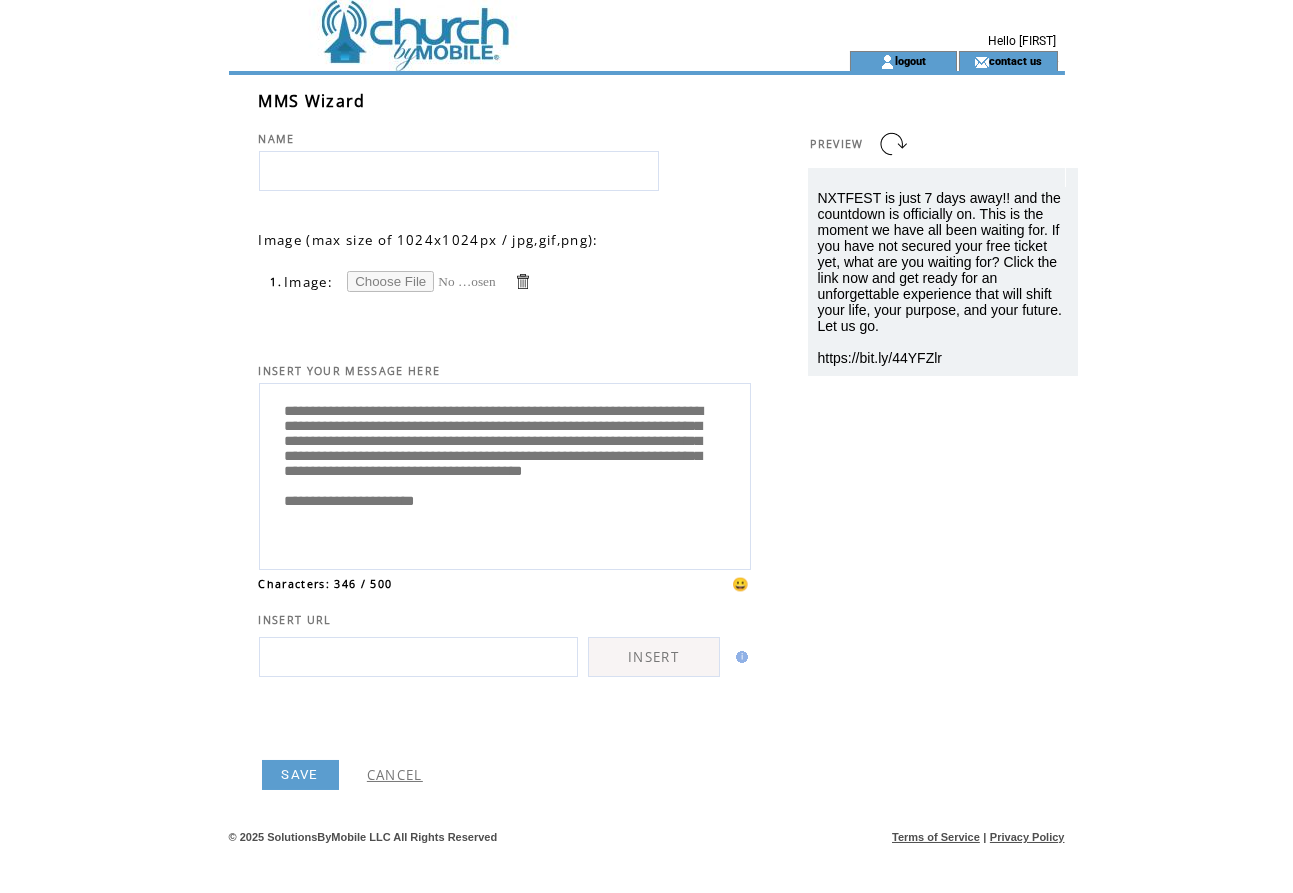 click at bounding box center (422, 281) 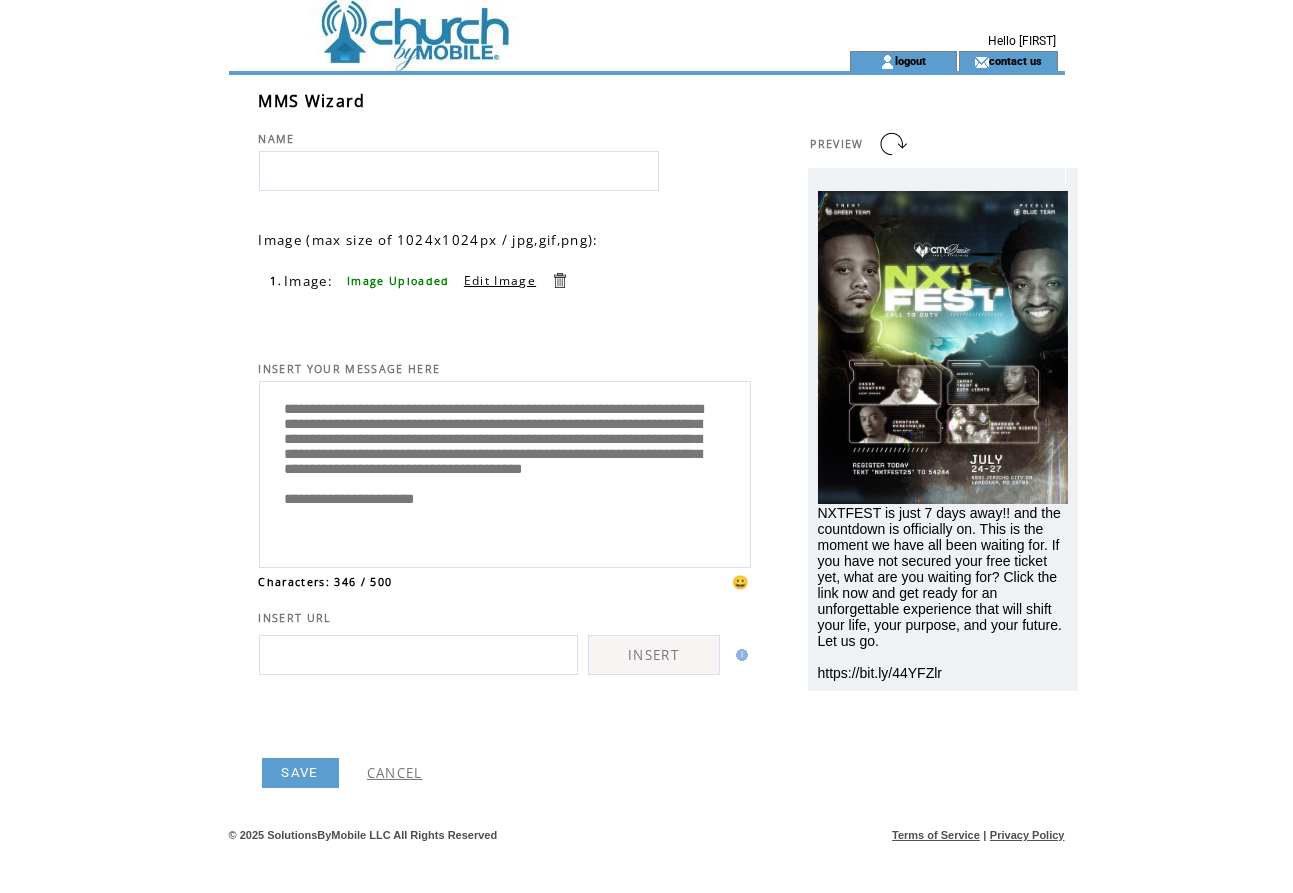 scroll, scrollTop: 0, scrollLeft: 0, axis: both 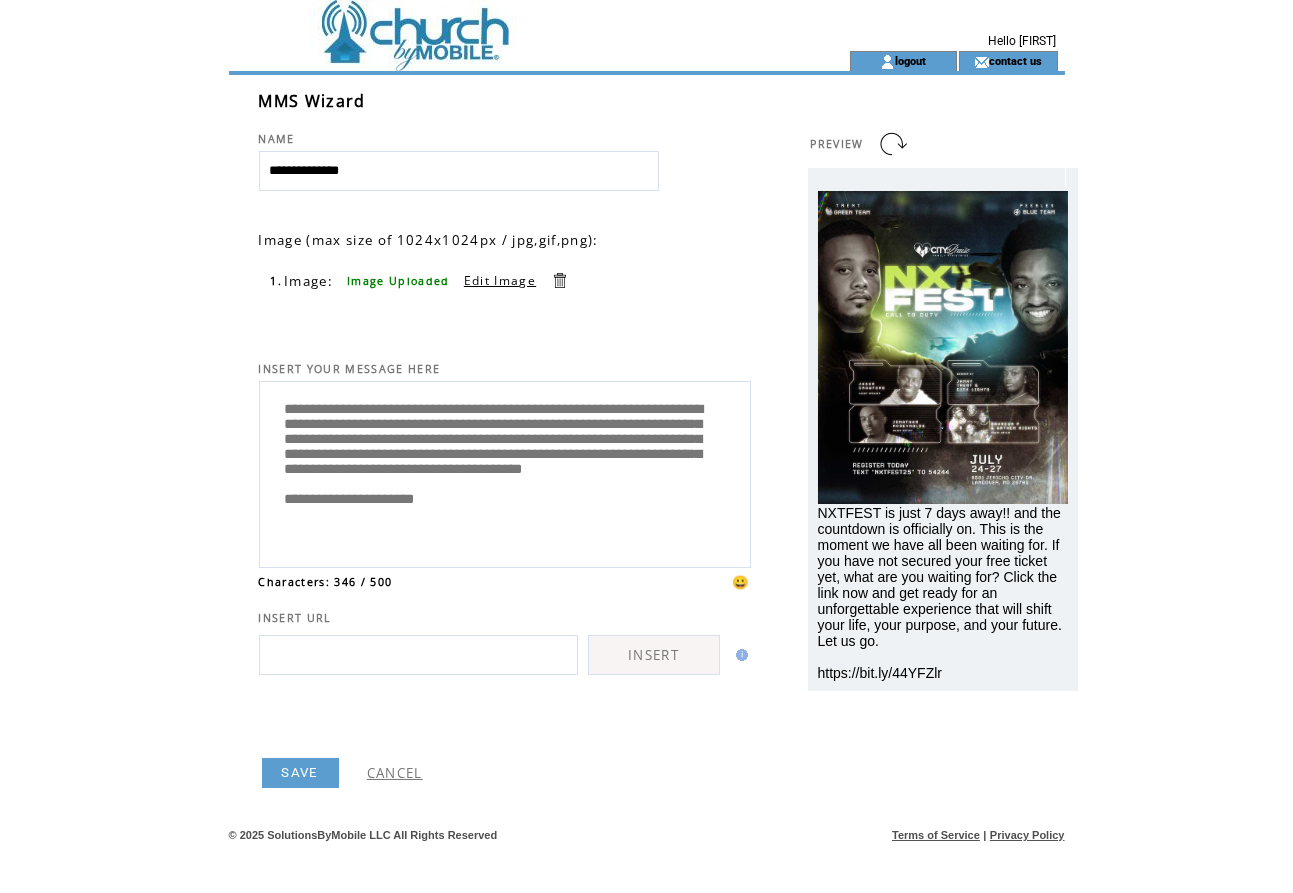 type on "**********" 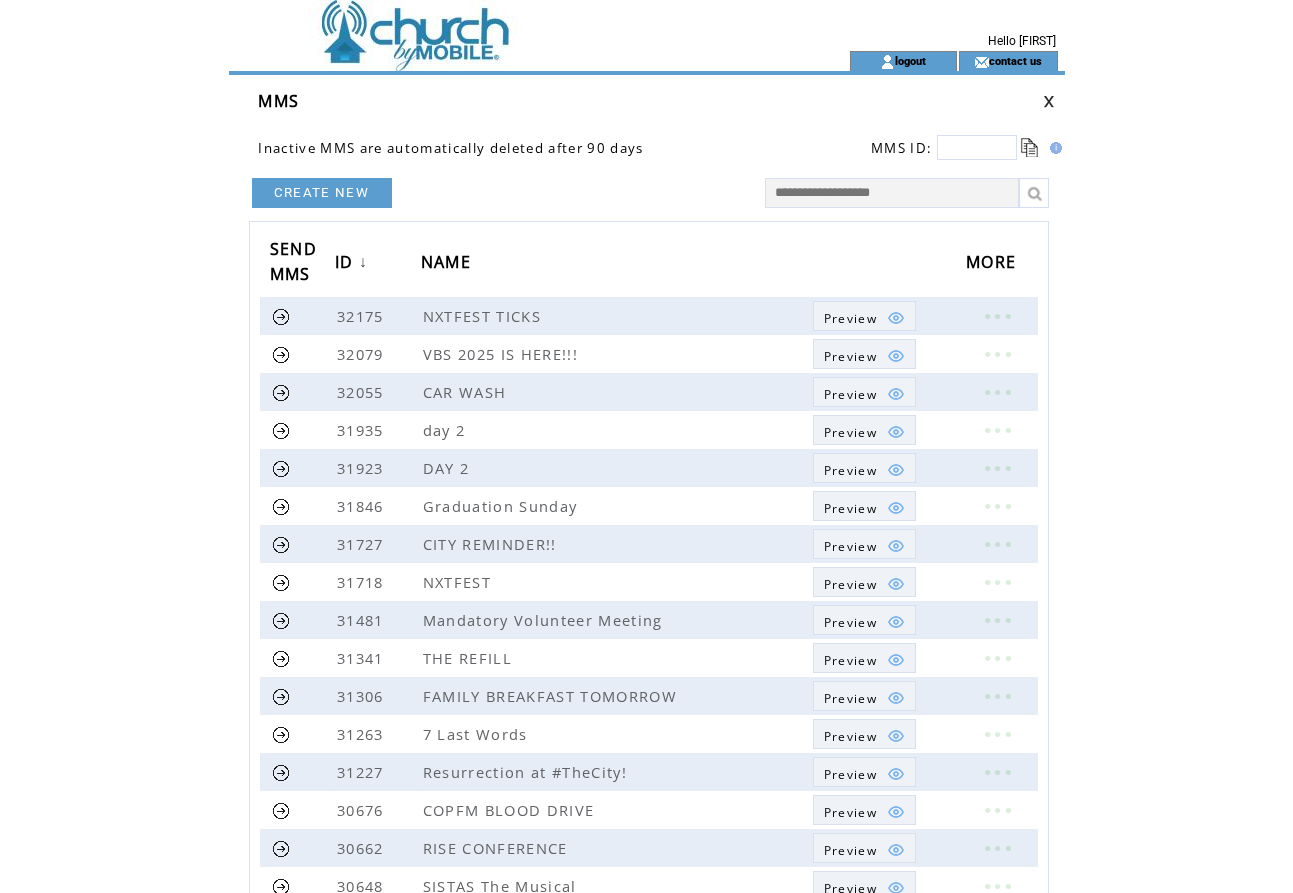 scroll, scrollTop: 0, scrollLeft: 0, axis: both 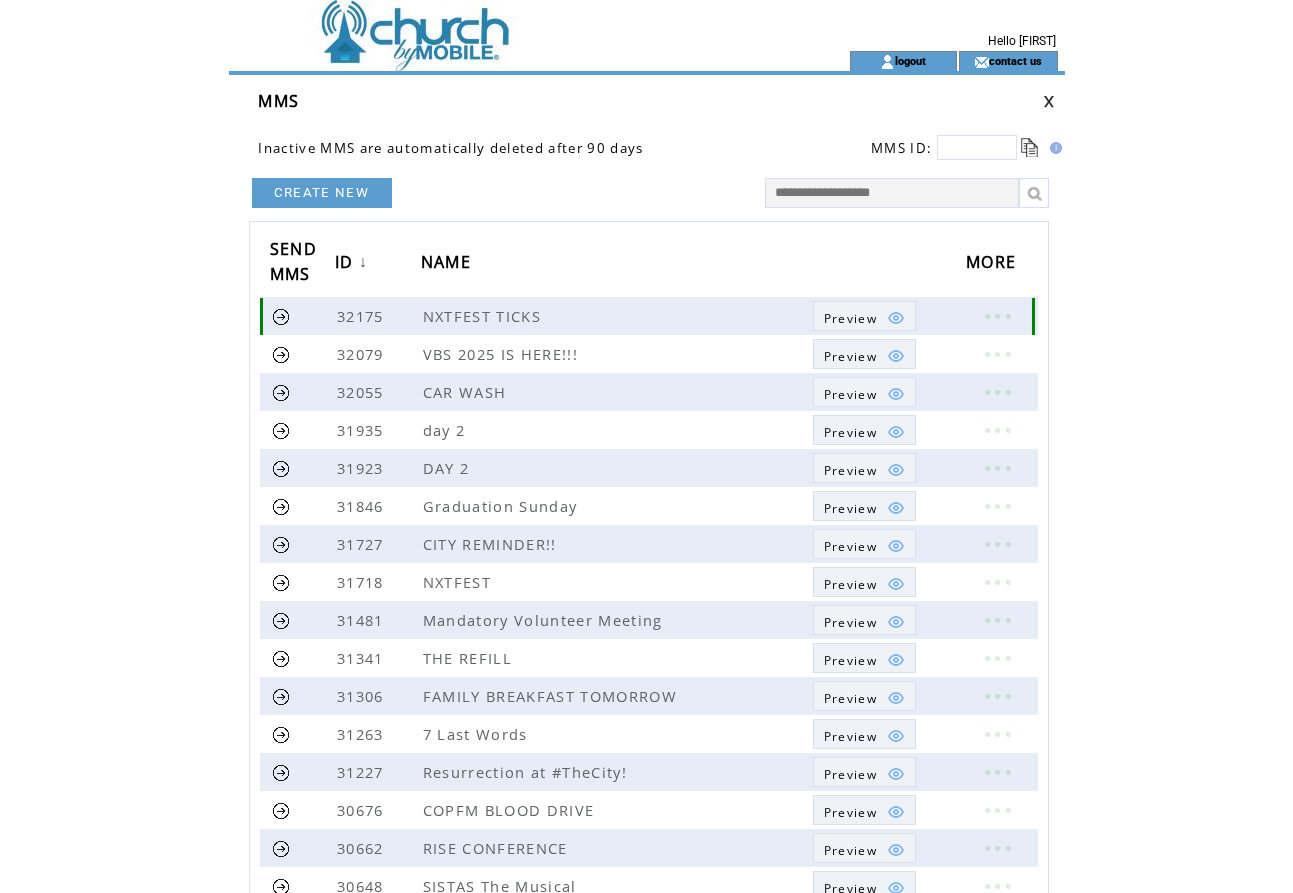 click at bounding box center [281, 316] 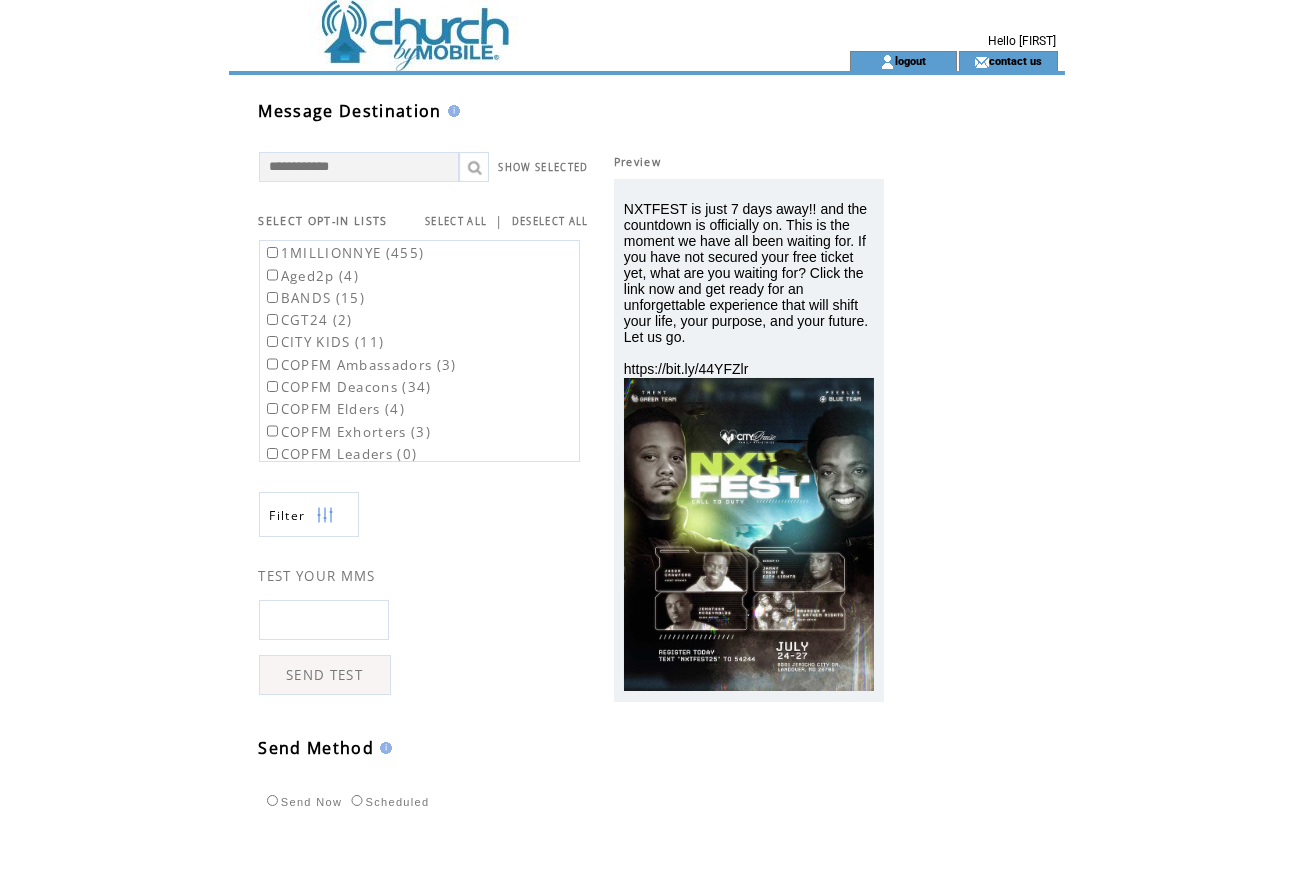 scroll, scrollTop: 0, scrollLeft: 0, axis: both 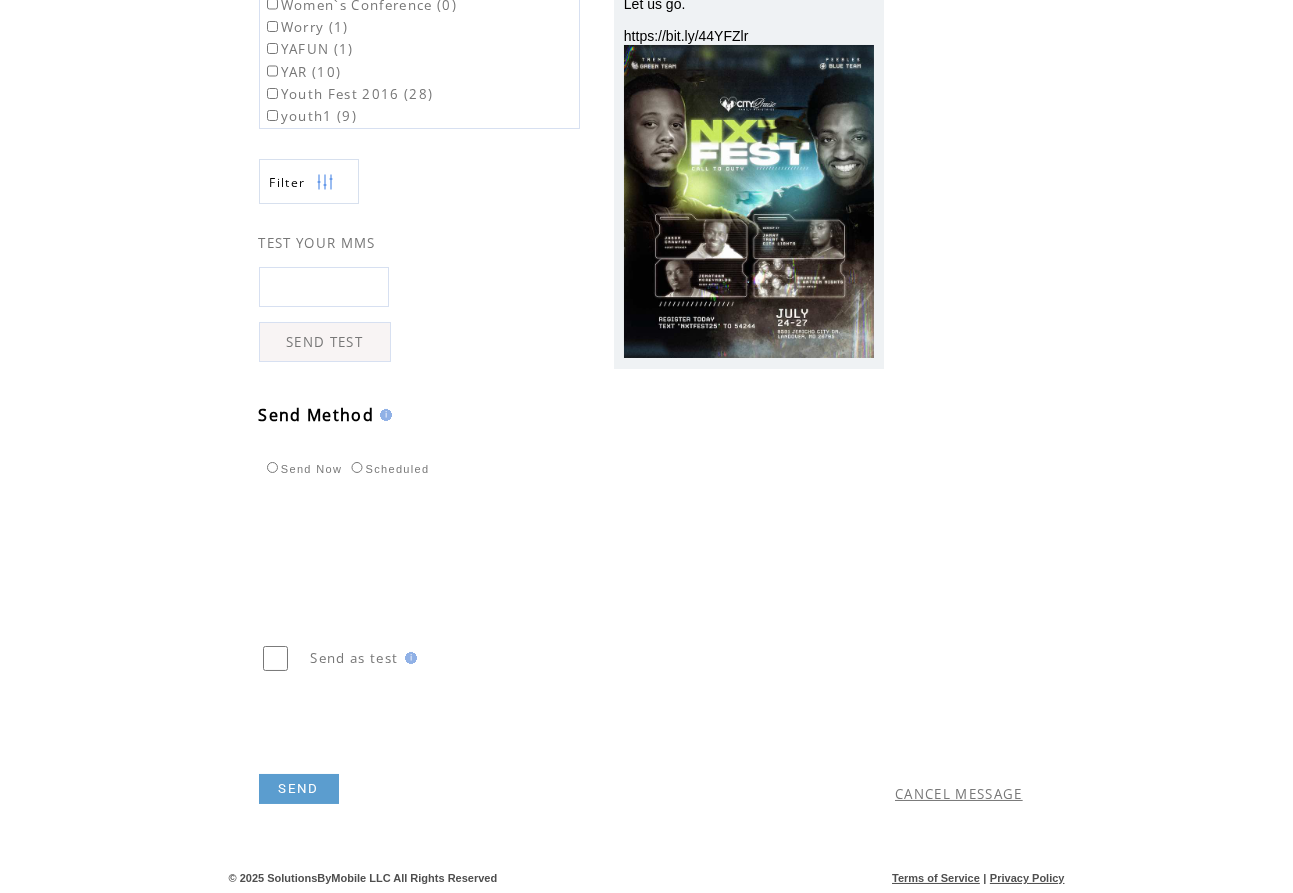 click on "SEND" at bounding box center [299, 789] 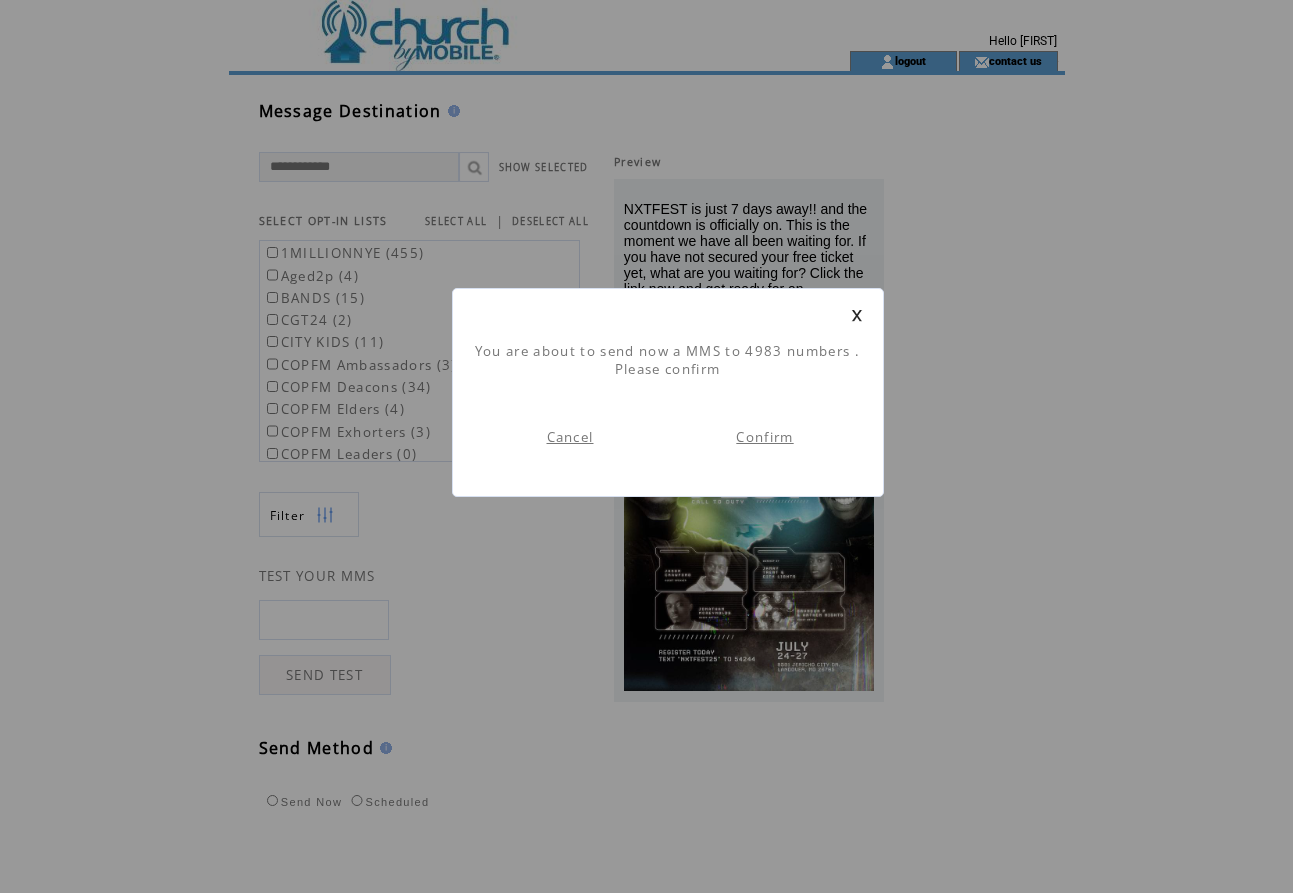 scroll, scrollTop: 1, scrollLeft: 0, axis: vertical 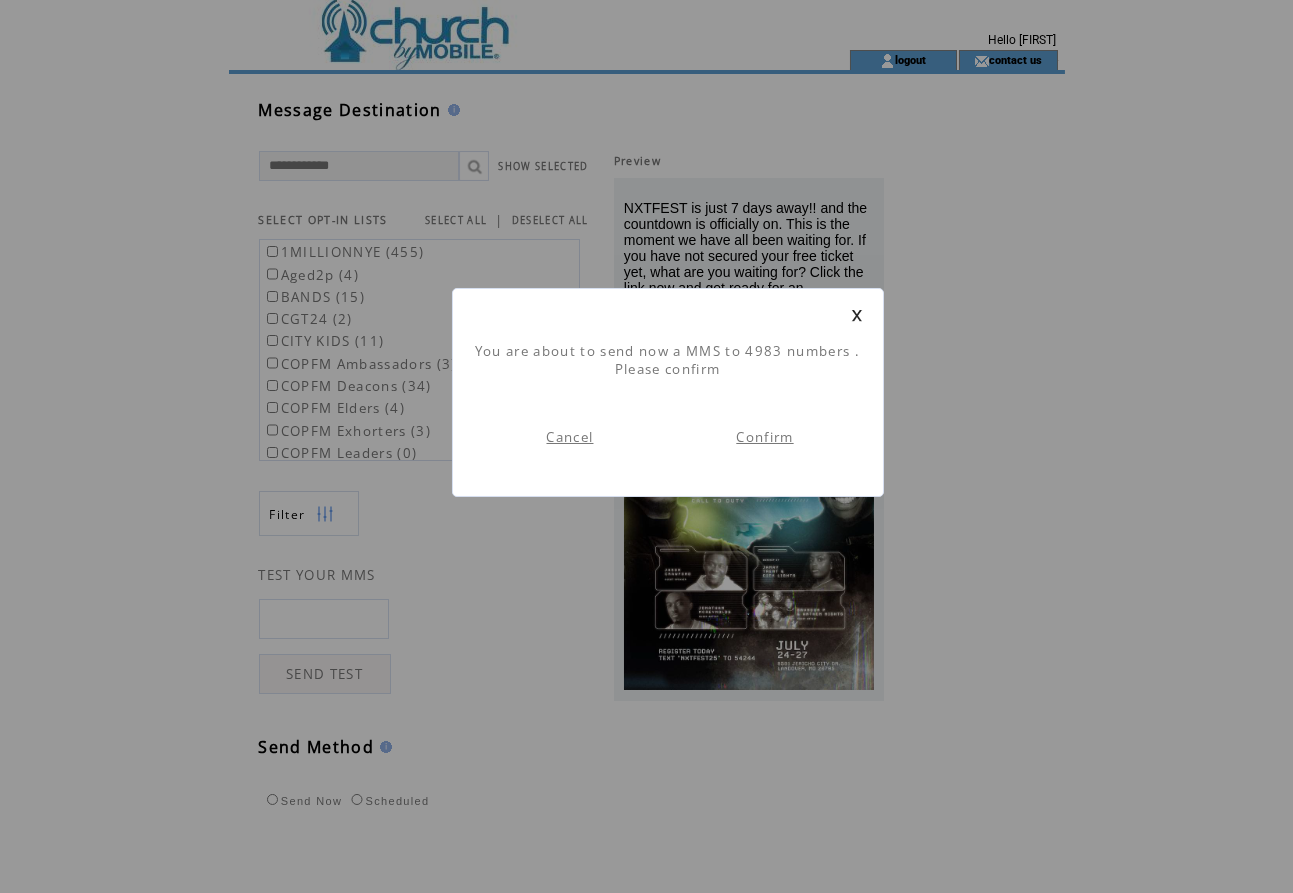 click on "Confirm" at bounding box center [764, 437] 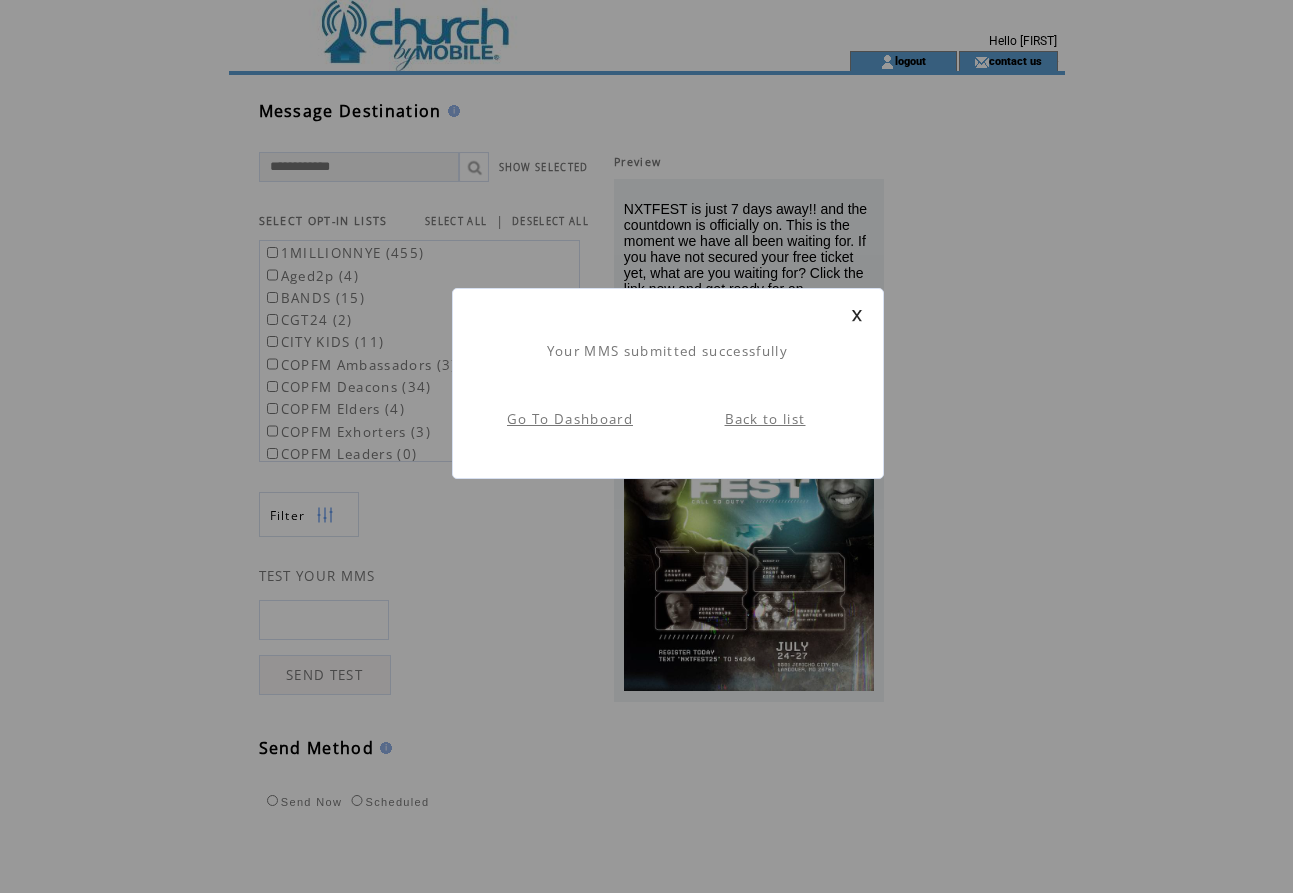 scroll, scrollTop: 1, scrollLeft: 0, axis: vertical 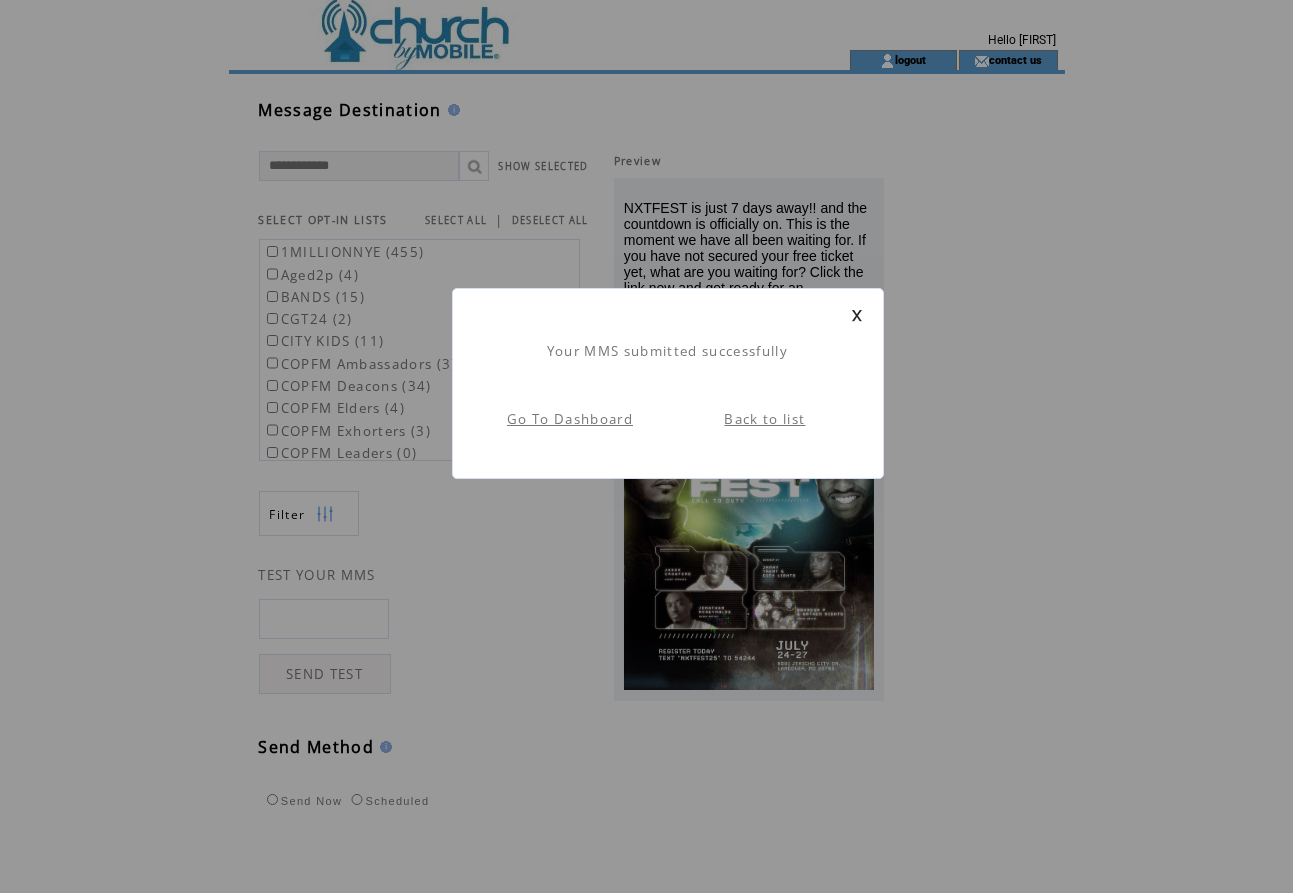 click at bounding box center [857, 315] 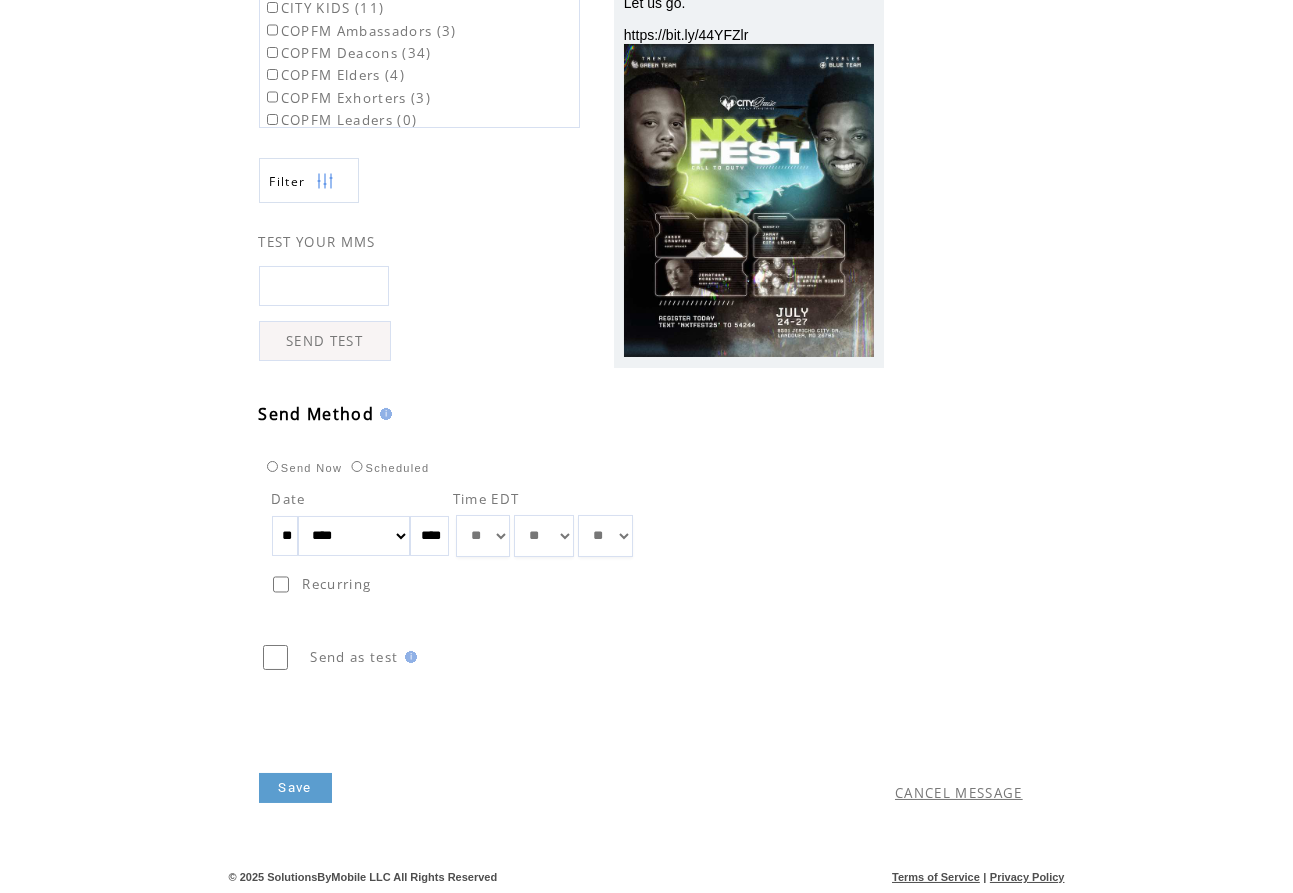scroll, scrollTop: 333, scrollLeft: 0, axis: vertical 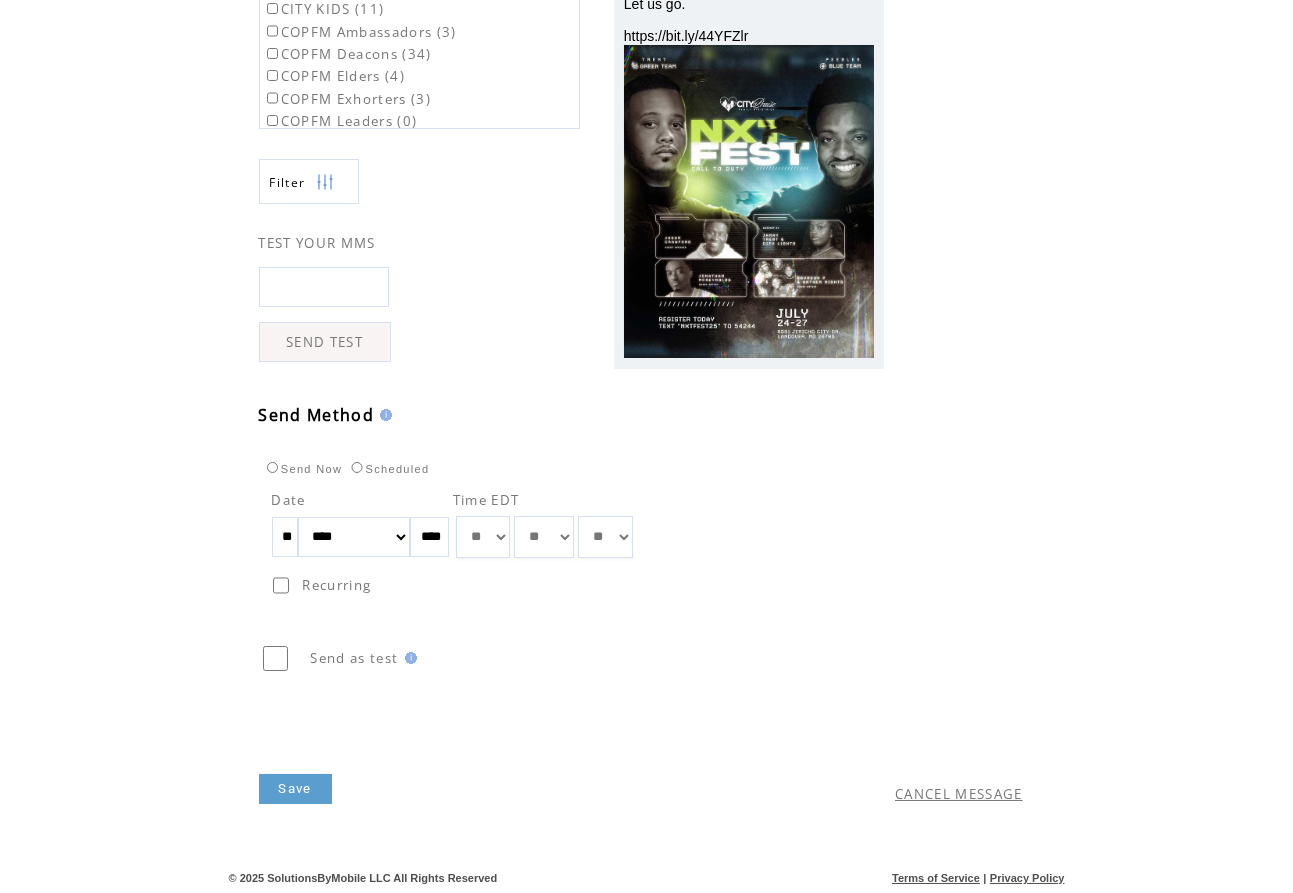 select on "*" 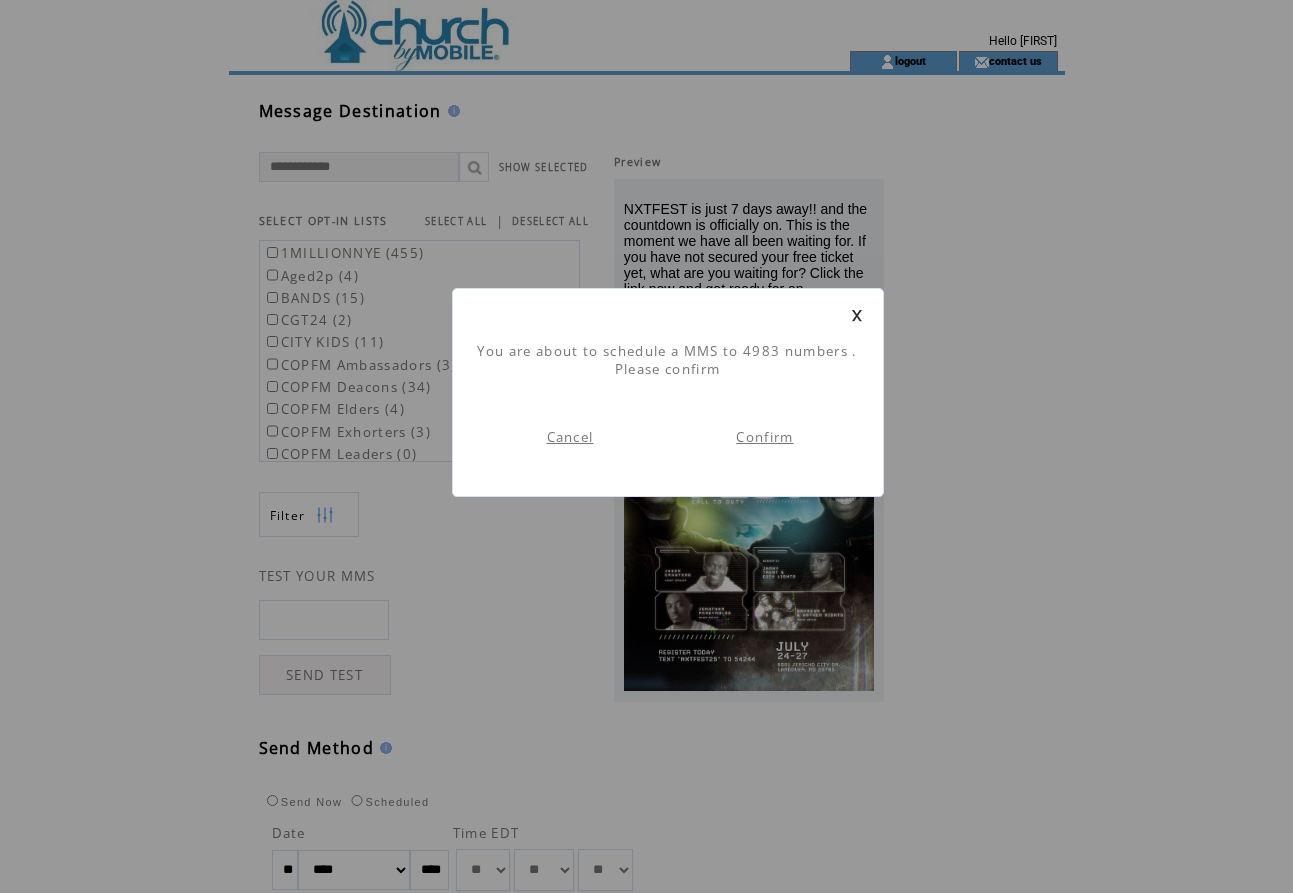 scroll, scrollTop: 1, scrollLeft: 0, axis: vertical 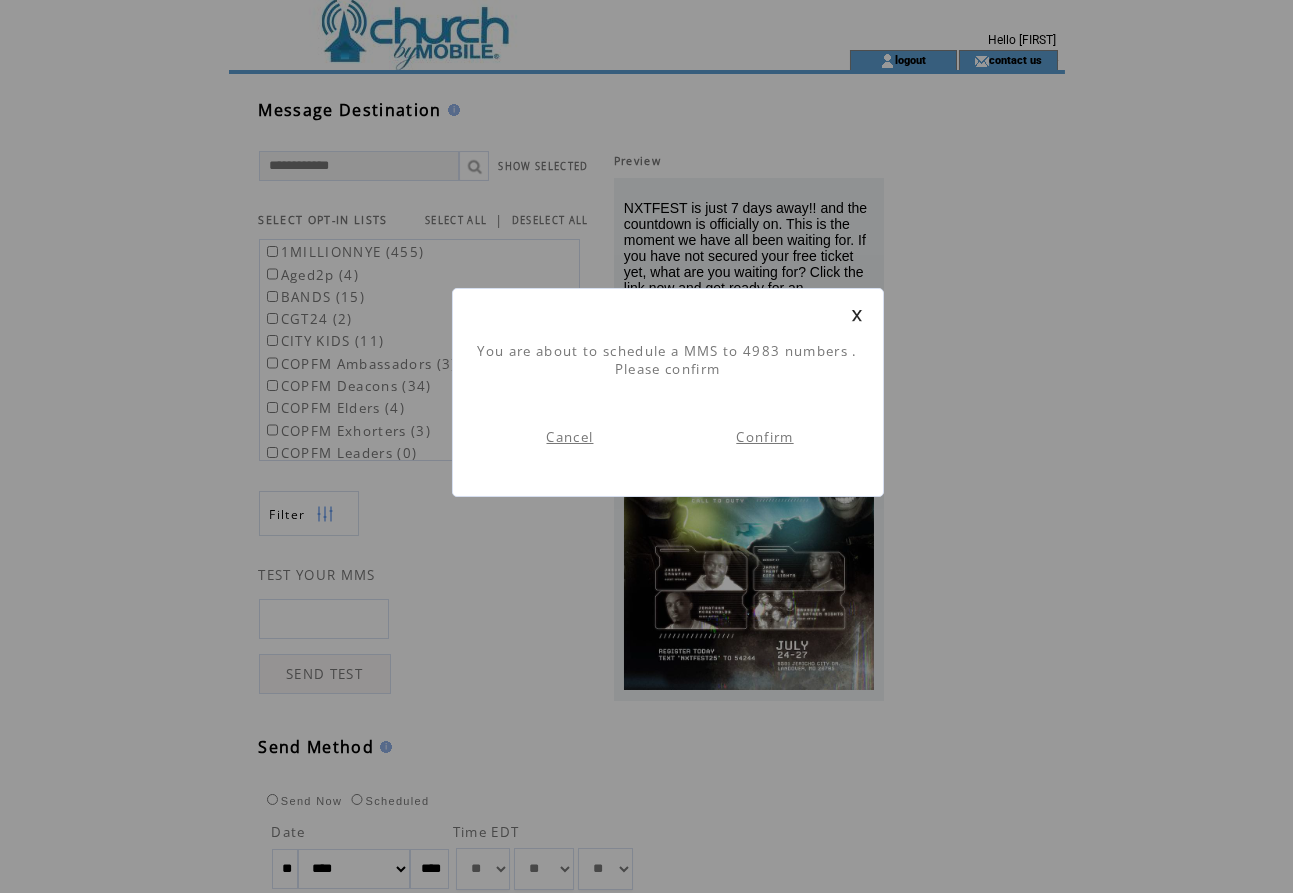 click on "Confirm" at bounding box center (764, 437) 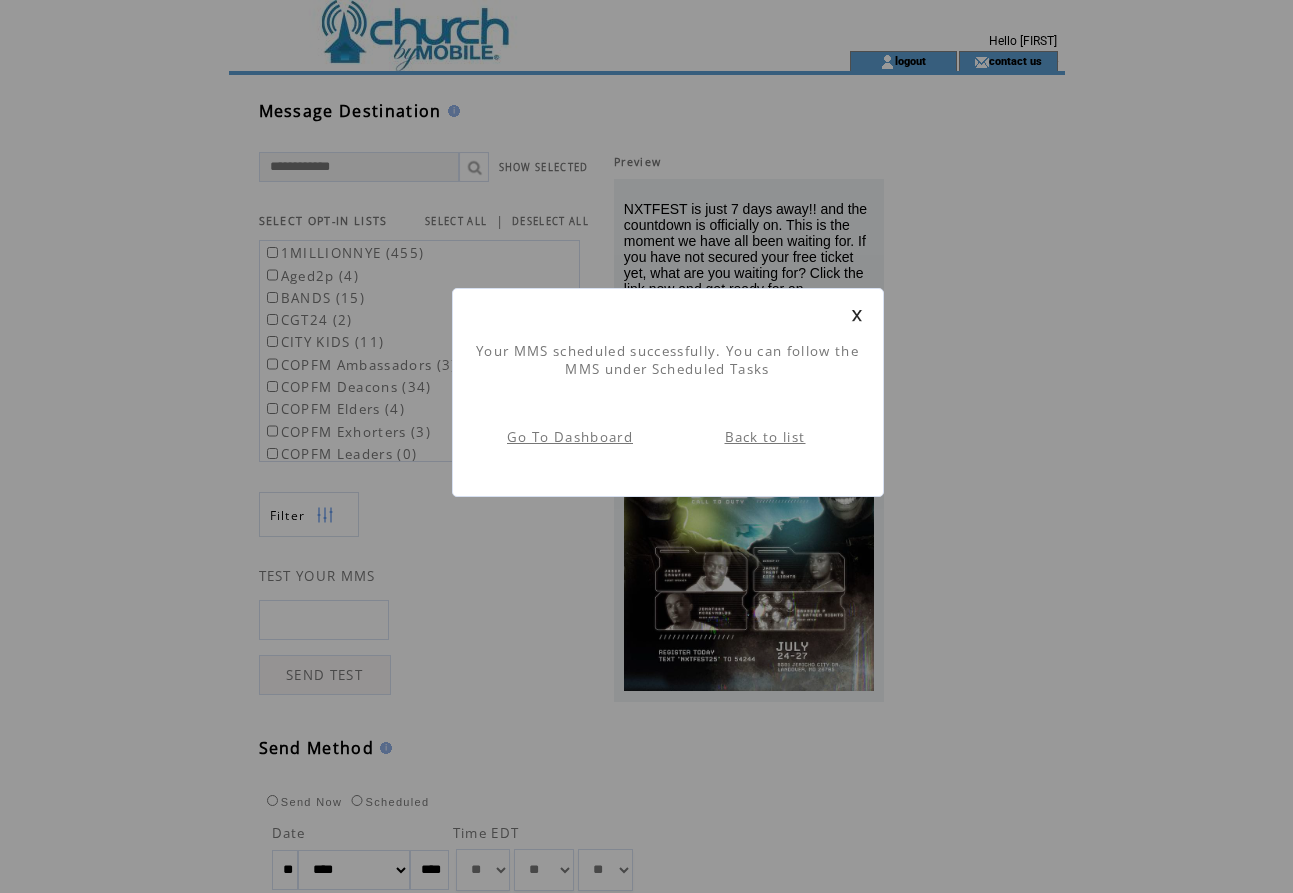 scroll, scrollTop: 1, scrollLeft: 0, axis: vertical 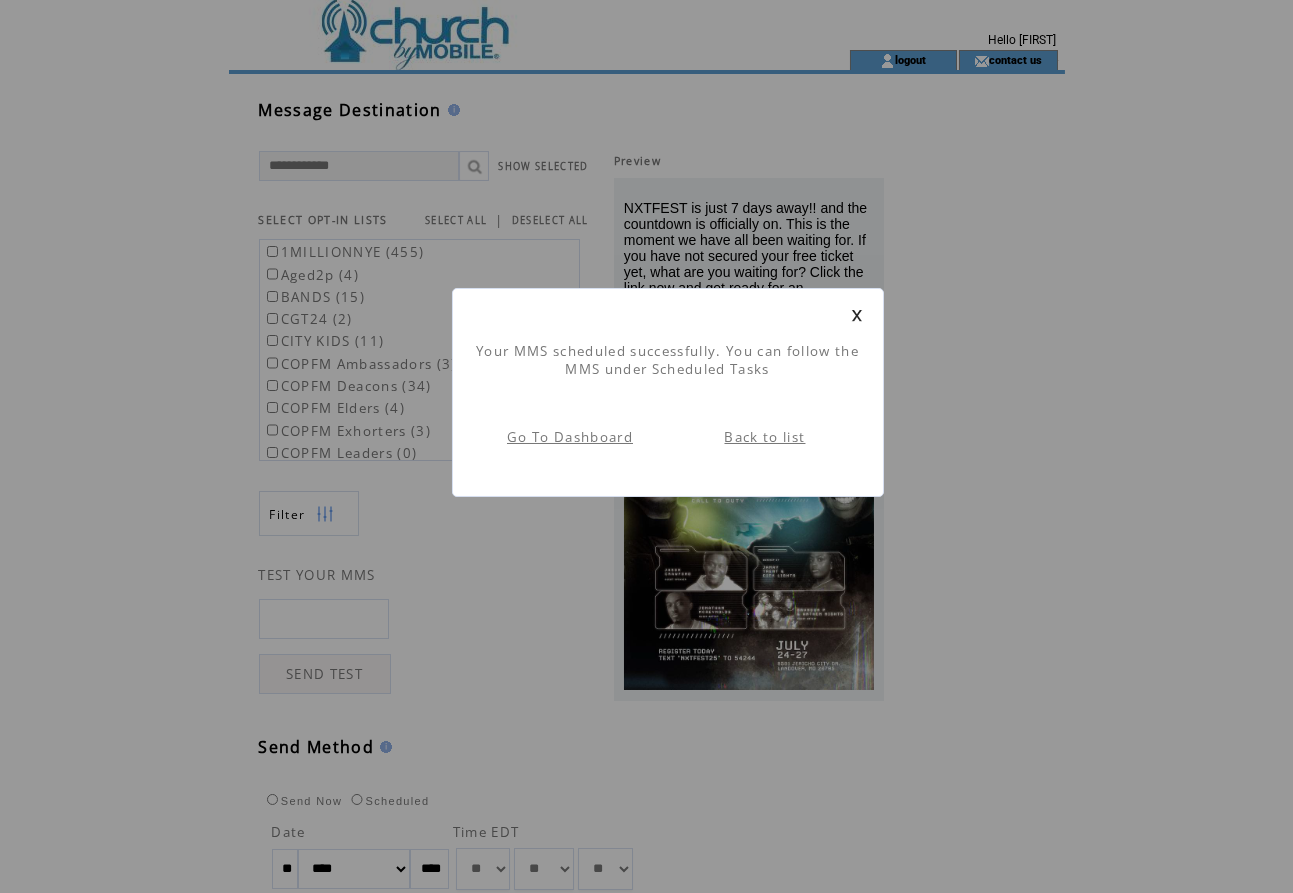 click at bounding box center [857, 315] 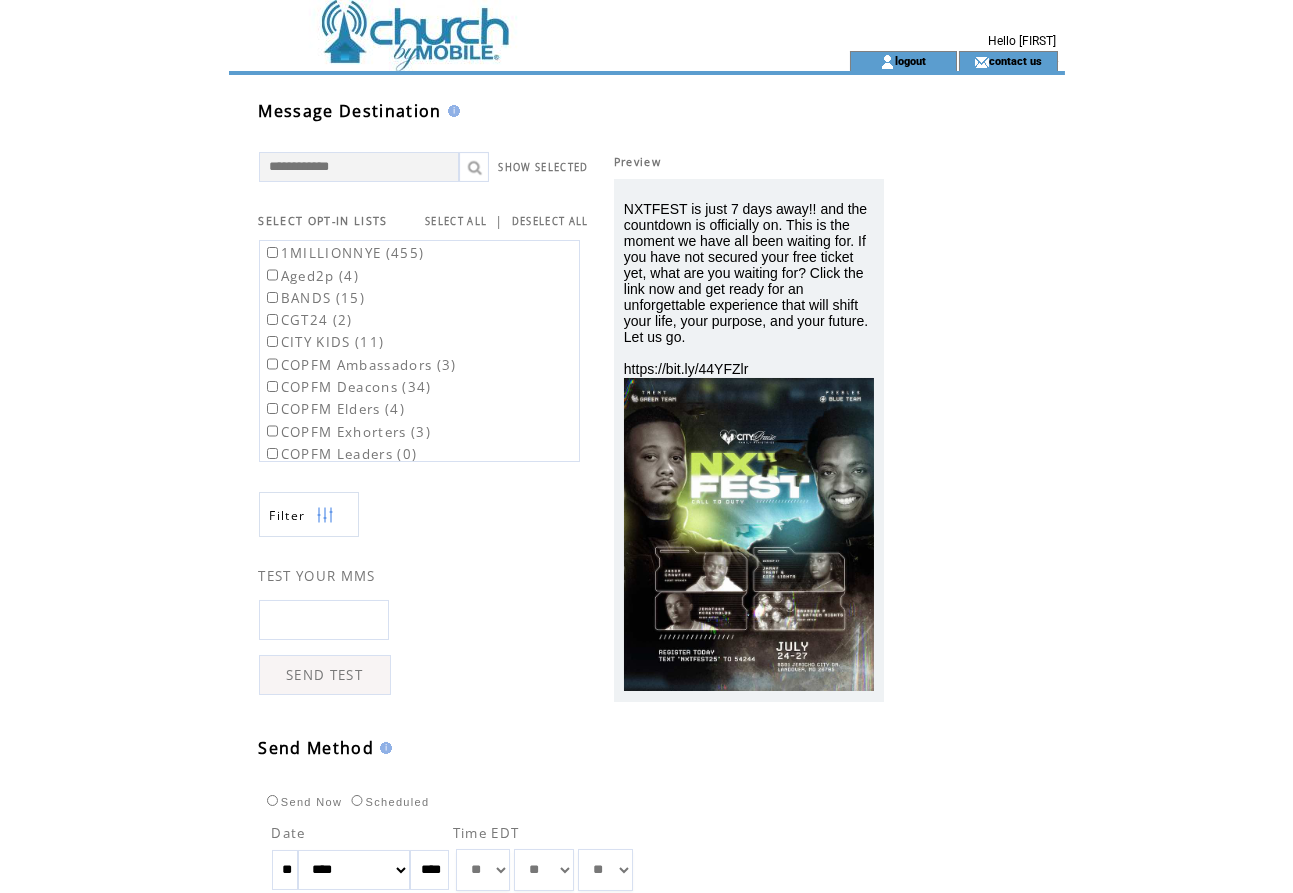 scroll, scrollTop: 0, scrollLeft: 0, axis: both 